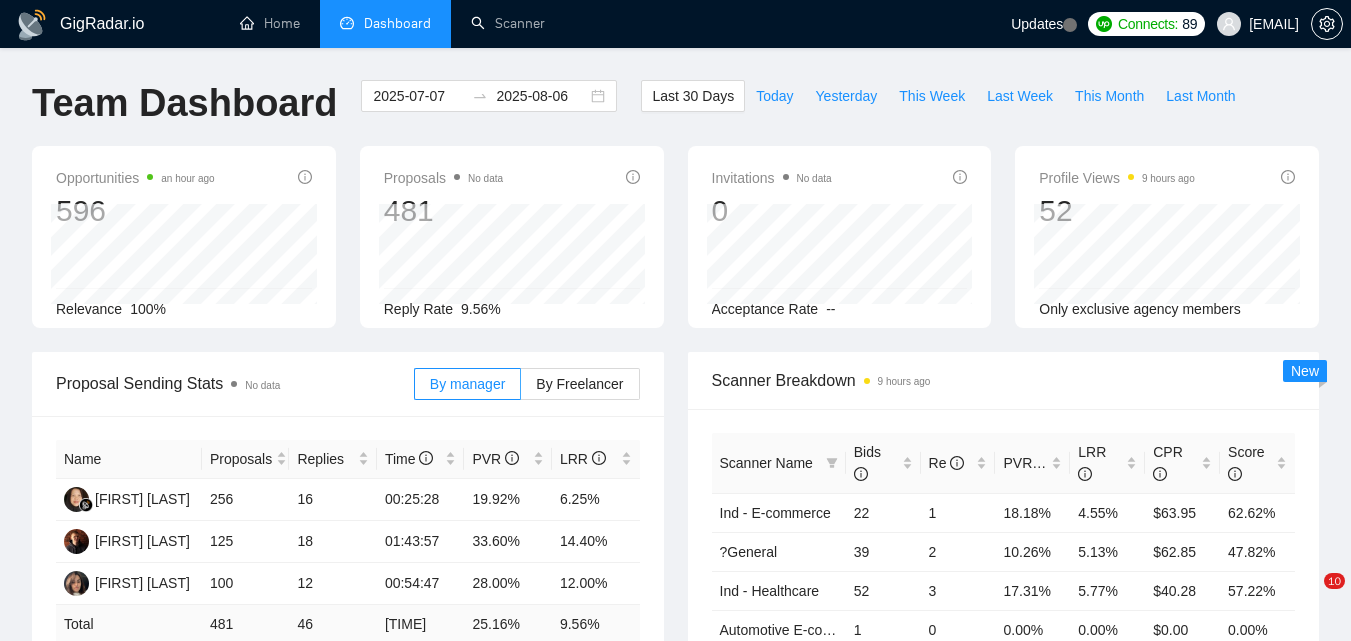 scroll, scrollTop: 296, scrollLeft: 0, axis: vertical 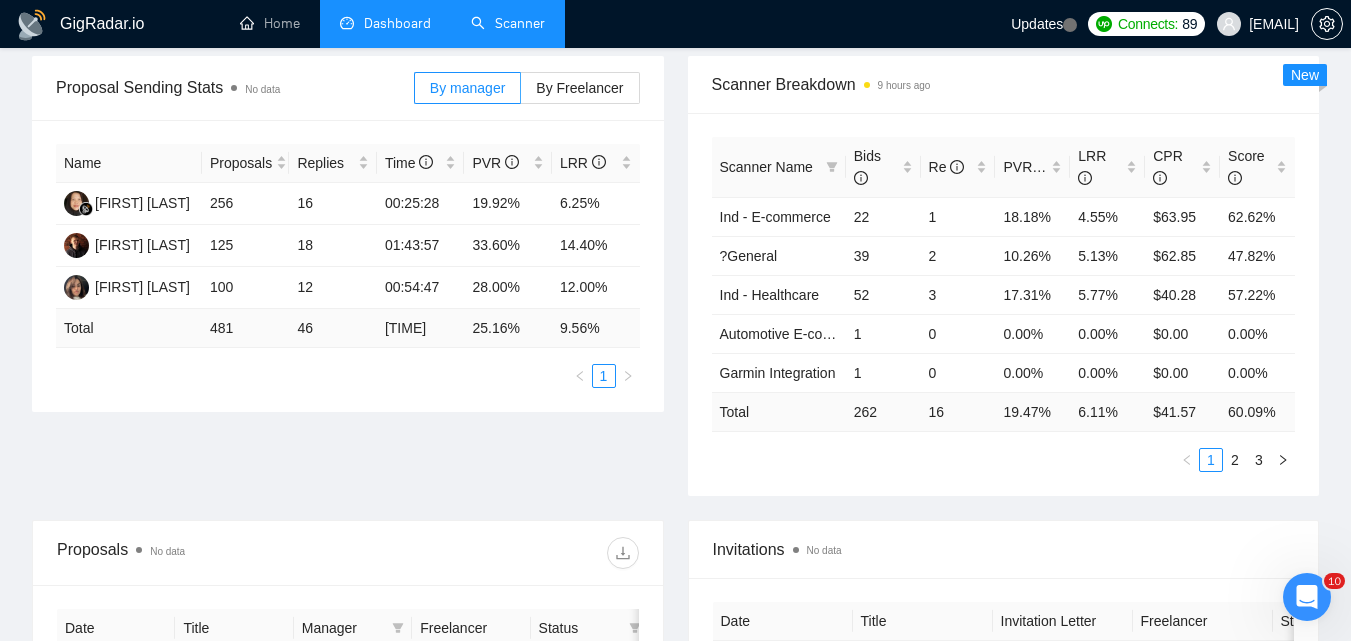 click on "Scanner" at bounding box center [508, 23] 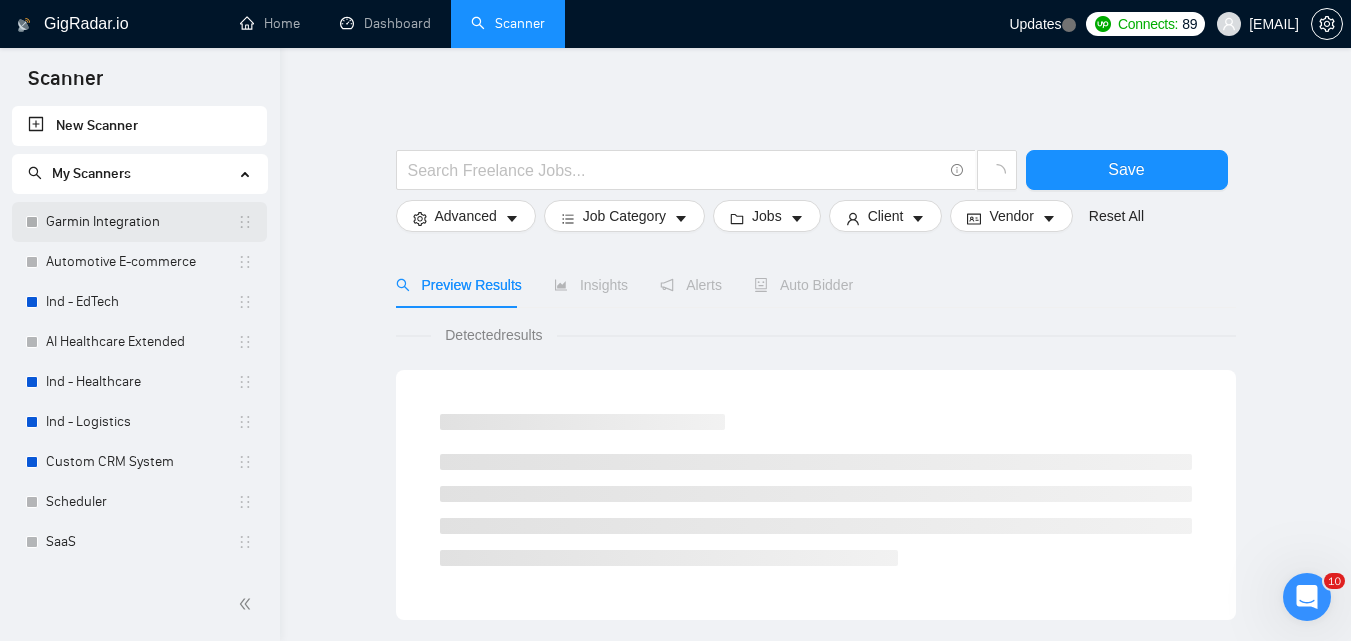 click on "Garmin Integration" at bounding box center (141, 222) 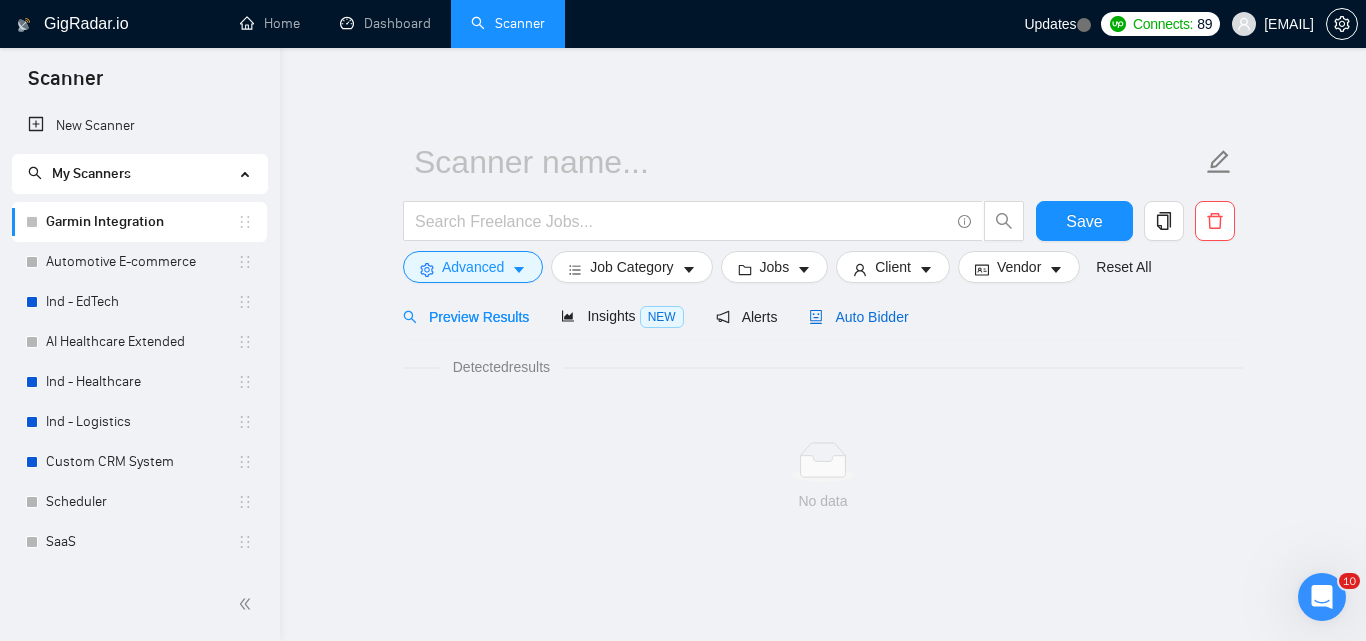 click on "Auto Bidder" at bounding box center [858, 317] 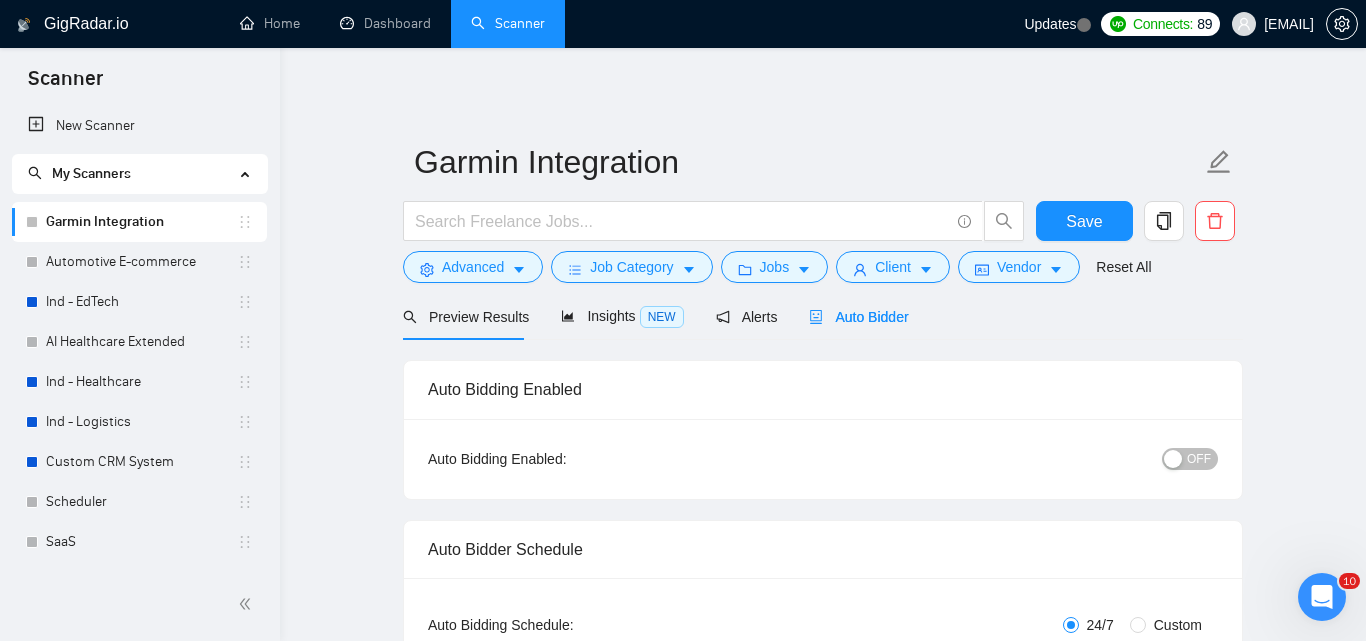 click at bounding box center (1173, 459) 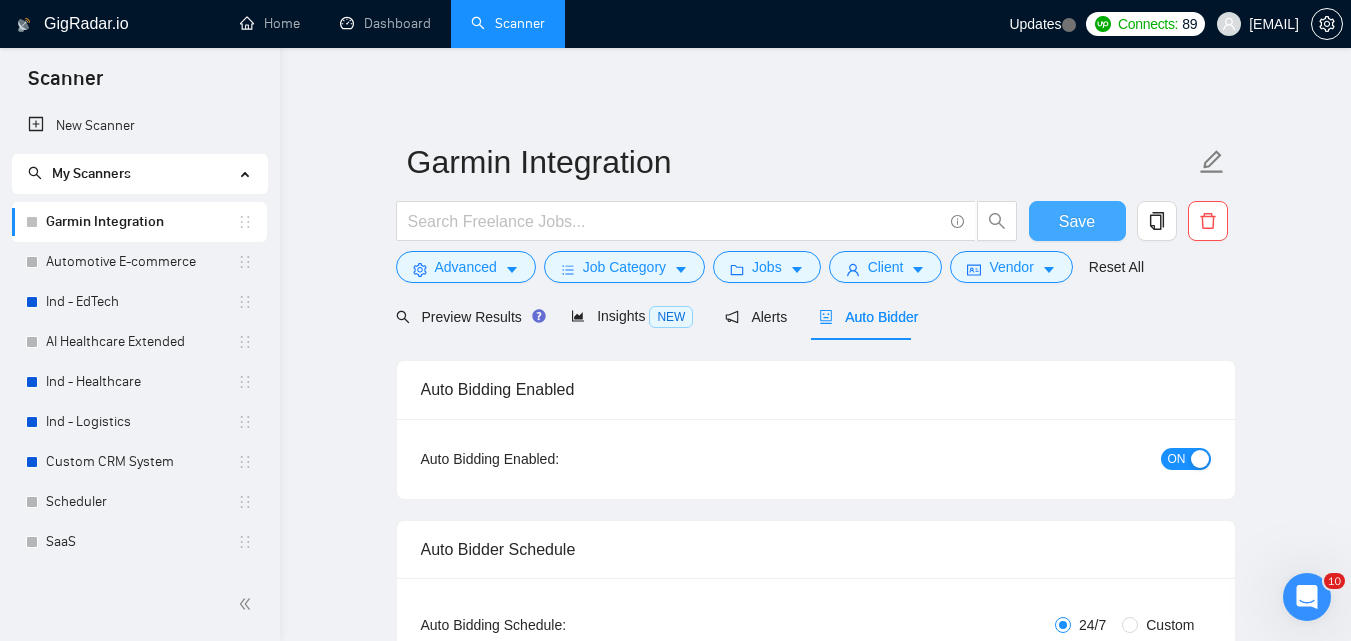 click on "Save" at bounding box center (1077, 221) 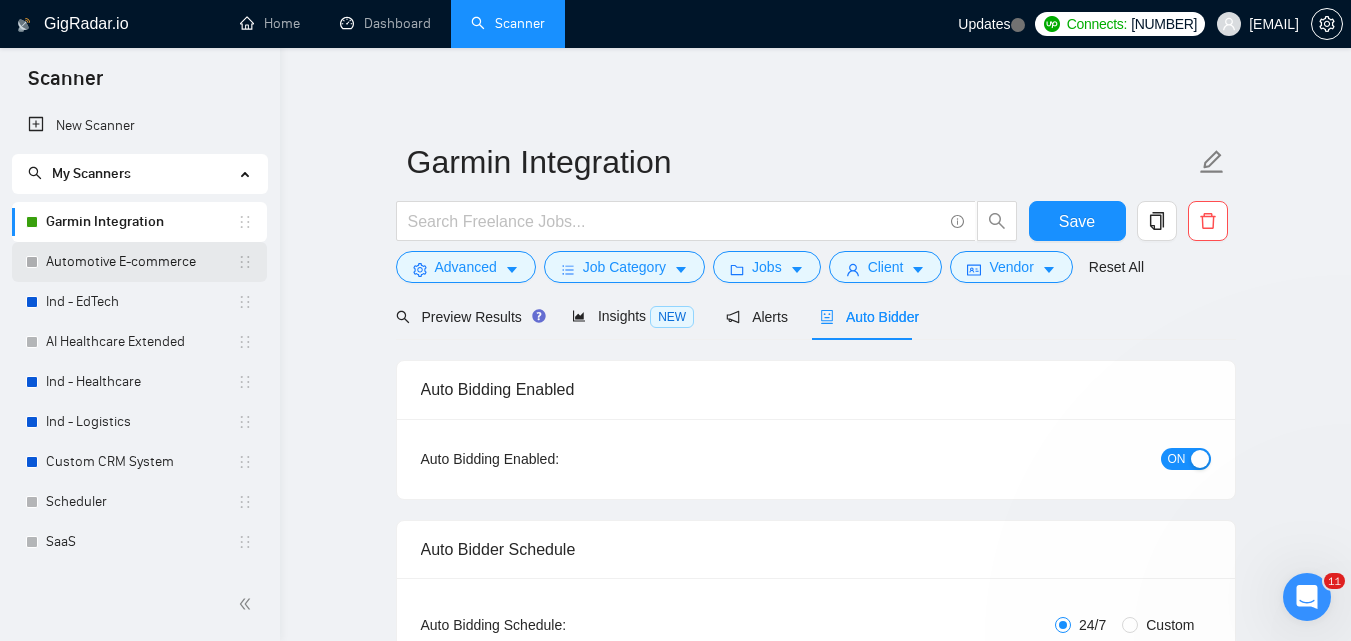 click on "Automotive E-commerce" at bounding box center [141, 262] 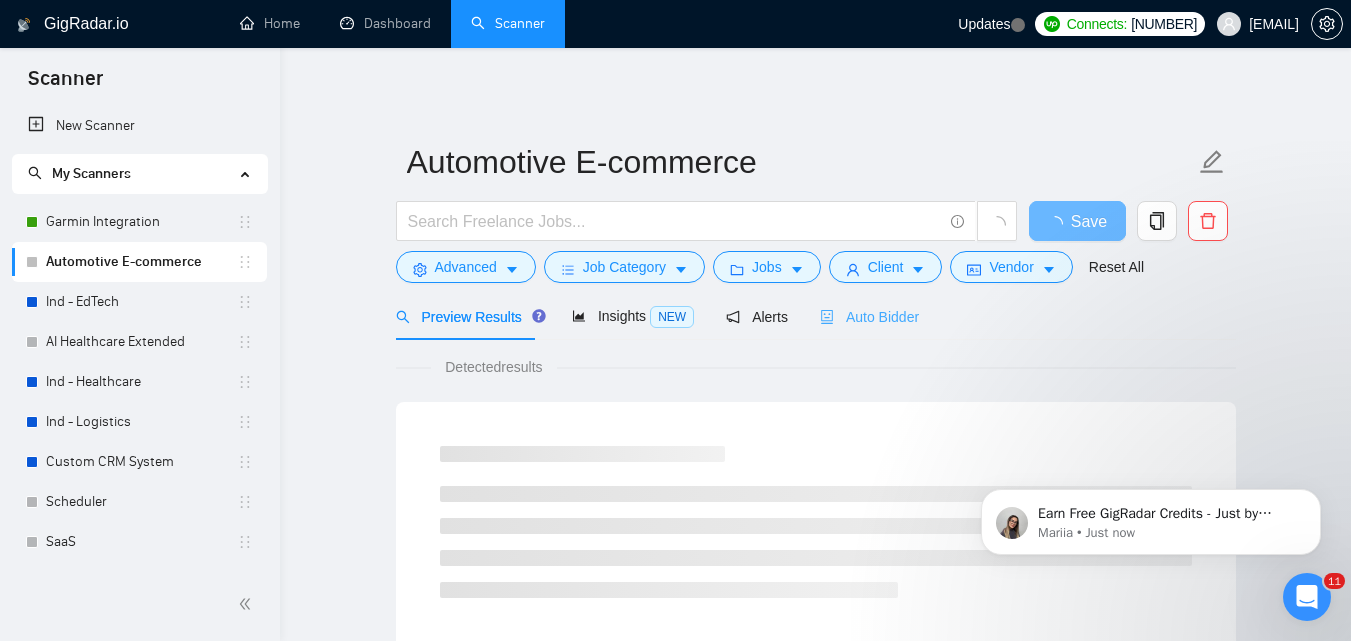 scroll, scrollTop: 0, scrollLeft: 0, axis: both 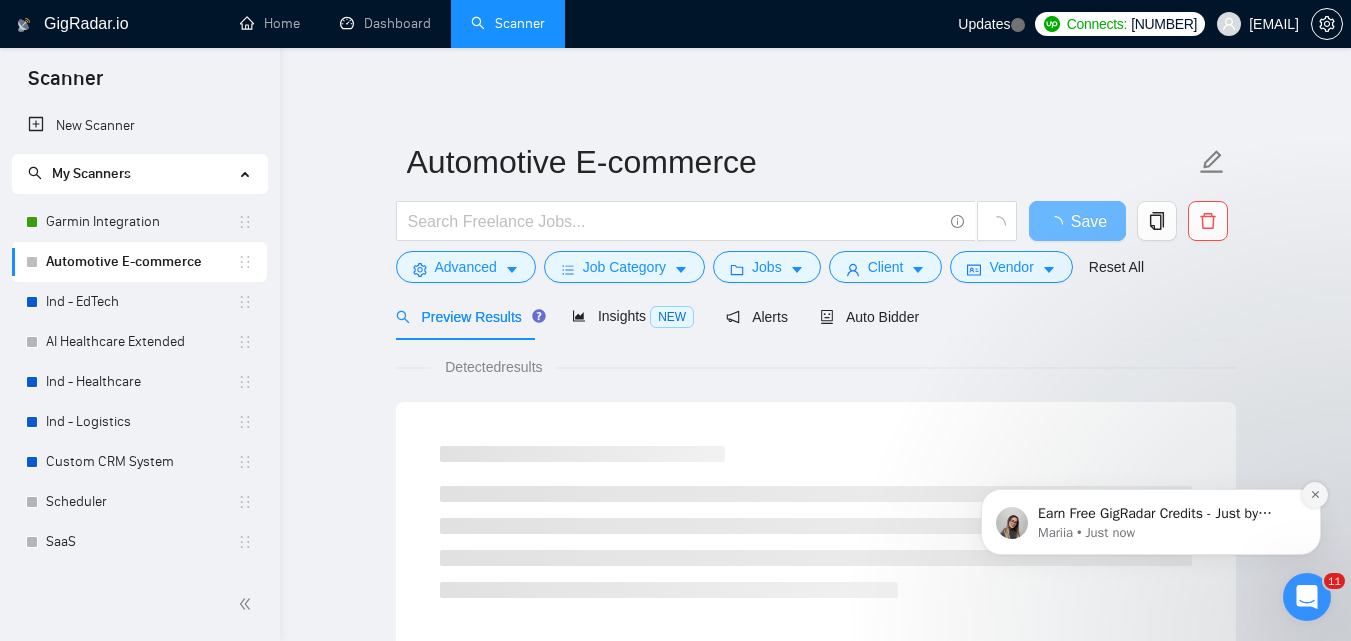 click 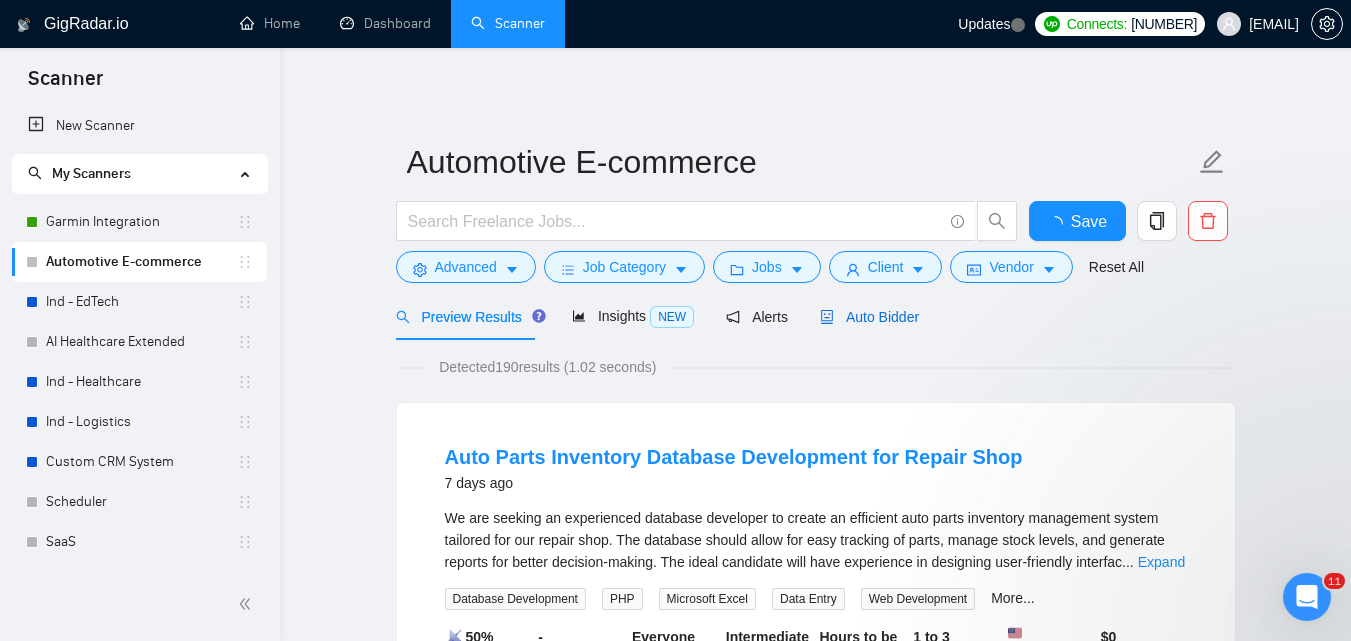 click on "Auto Bidder" at bounding box center (869, 317) 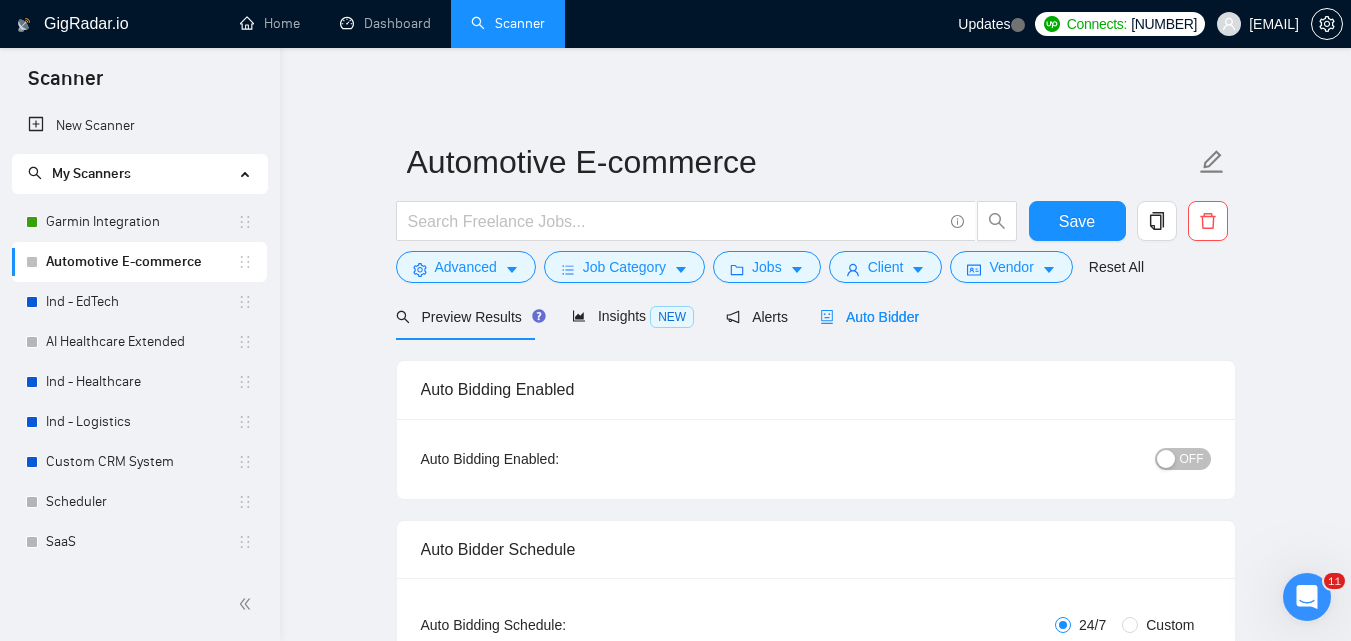 click on "OFF" at bounding box center [1078, 459] 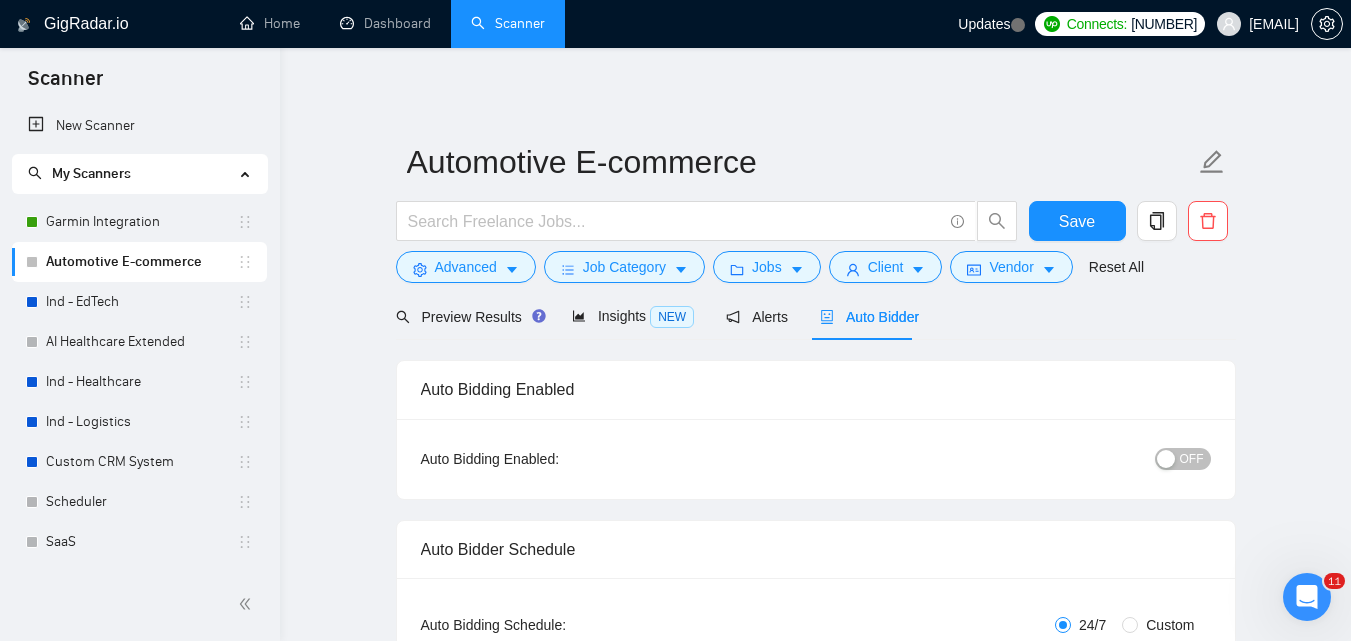 click on "OFF" at bounding box center [1192, 459] 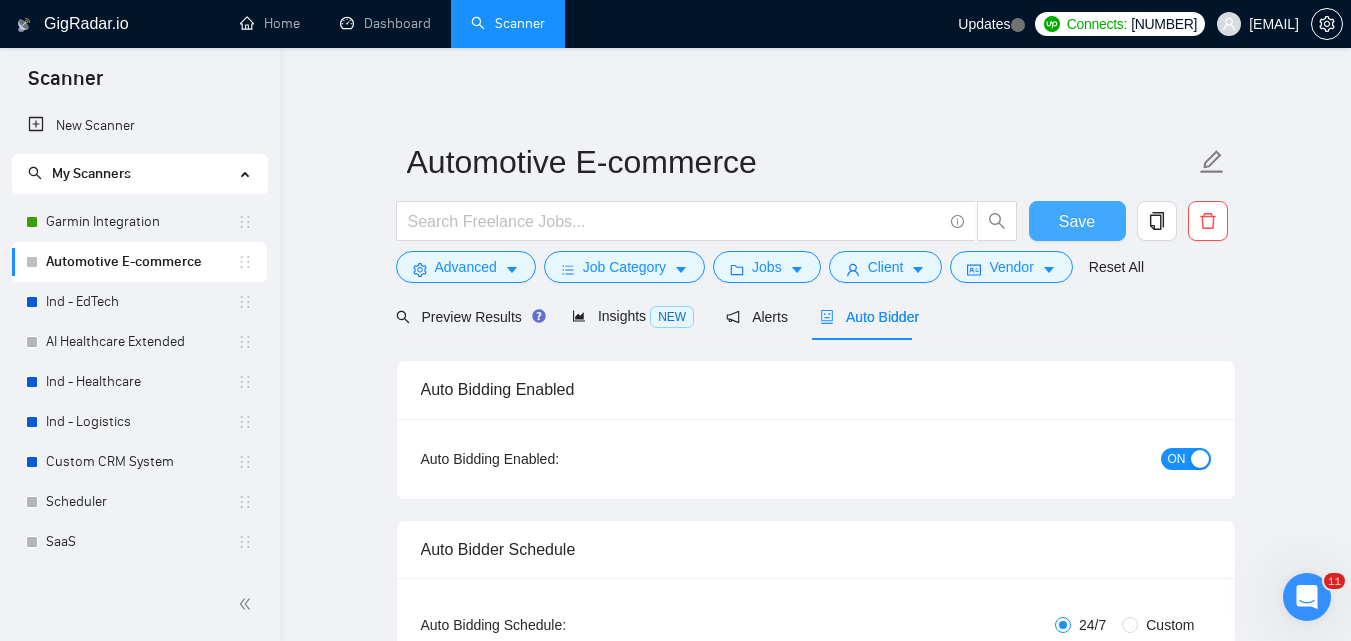 click on "Save" at bounding box center [1077, 221] 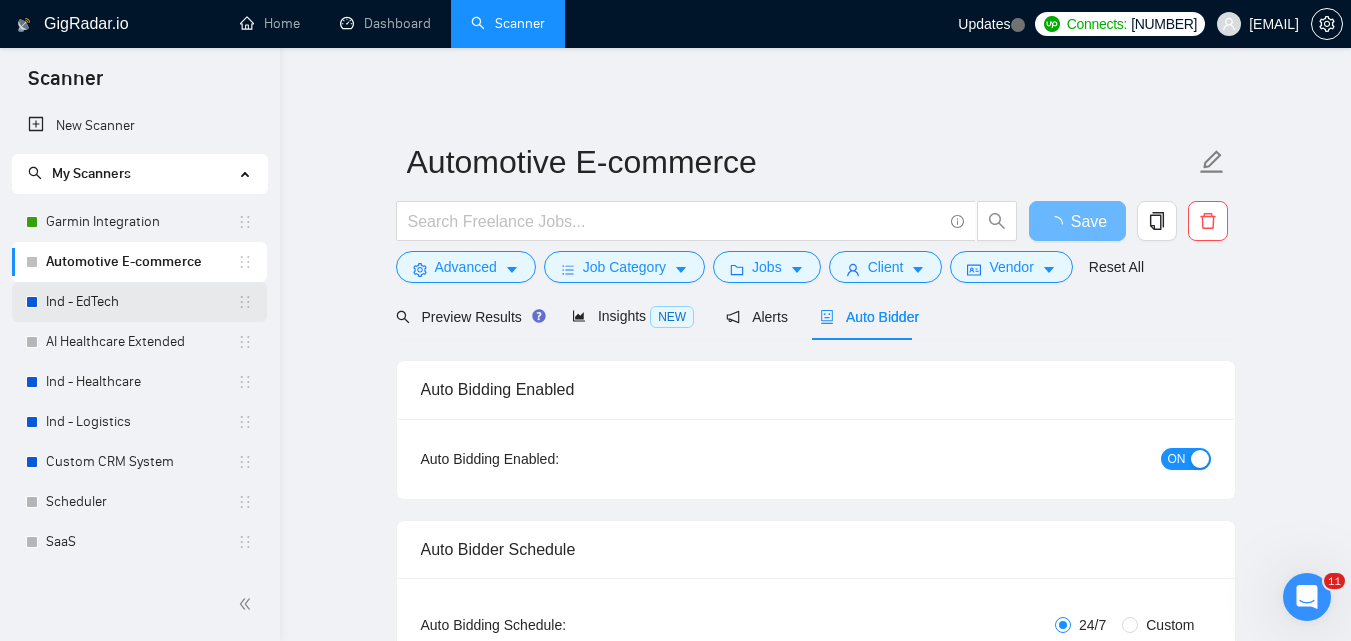 click on "Ind - EdTech" at bounding box center (141, 302) 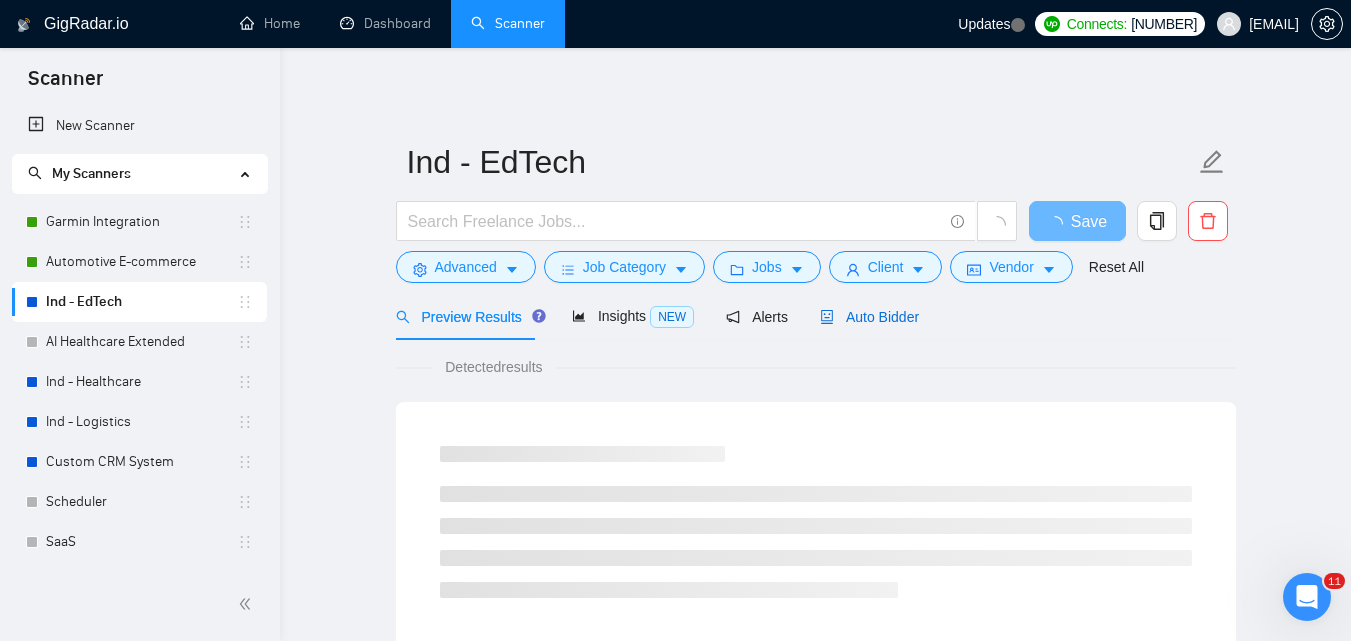 click on "Auto Bidder" at bounding box center (869, 317) 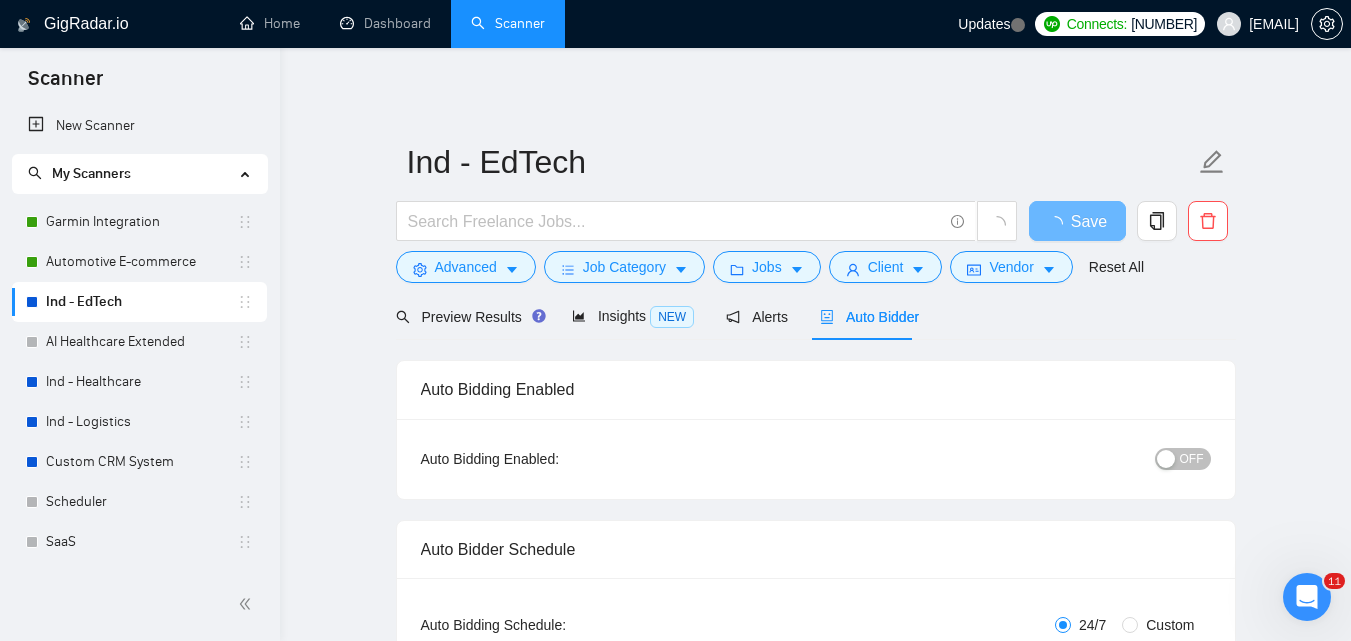 type 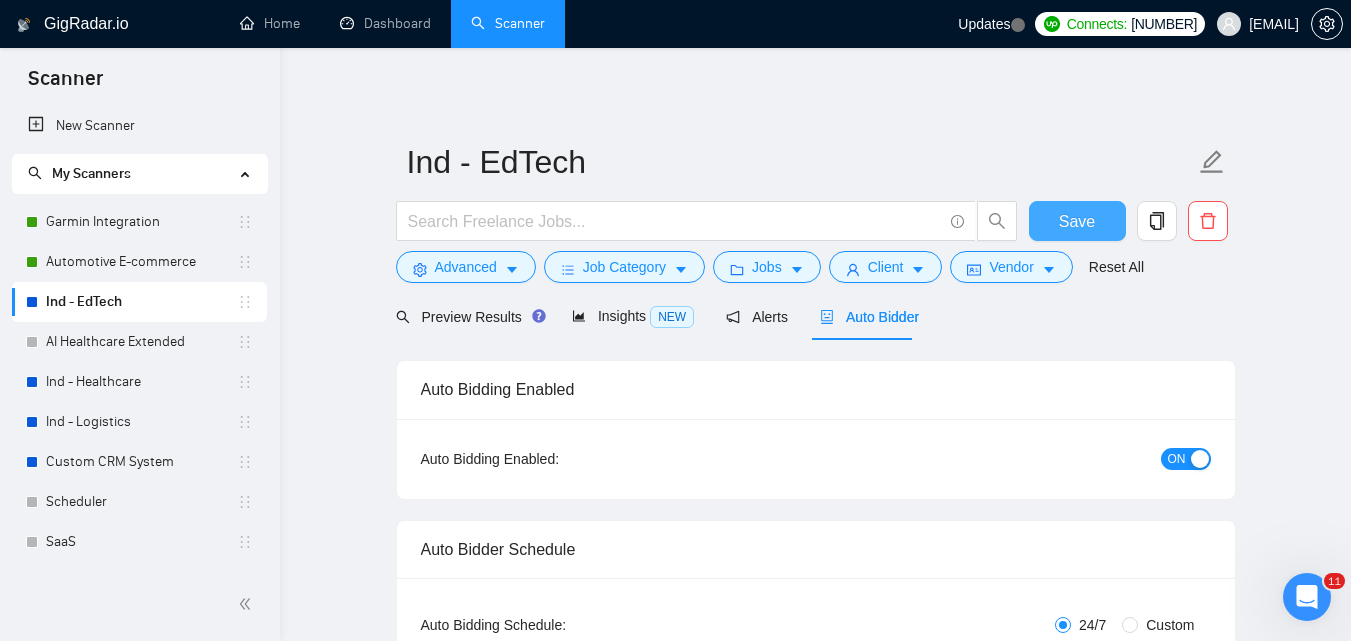click on "Save" at bounding box center [1077, 221] 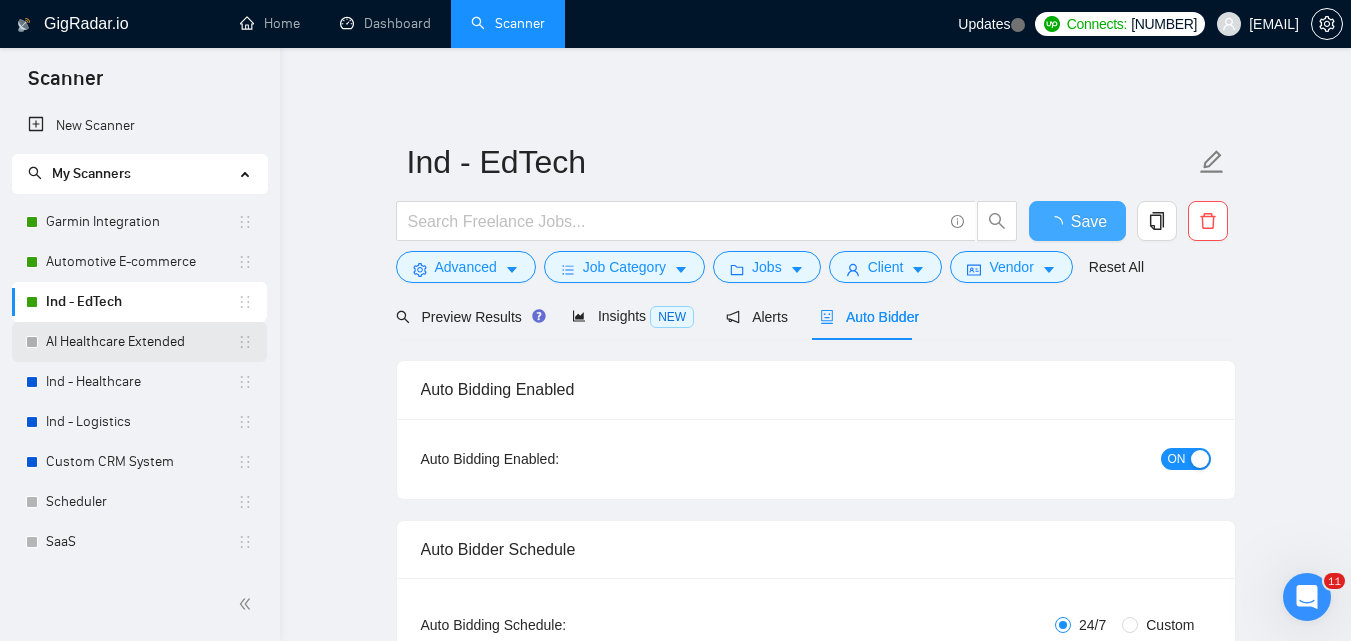type 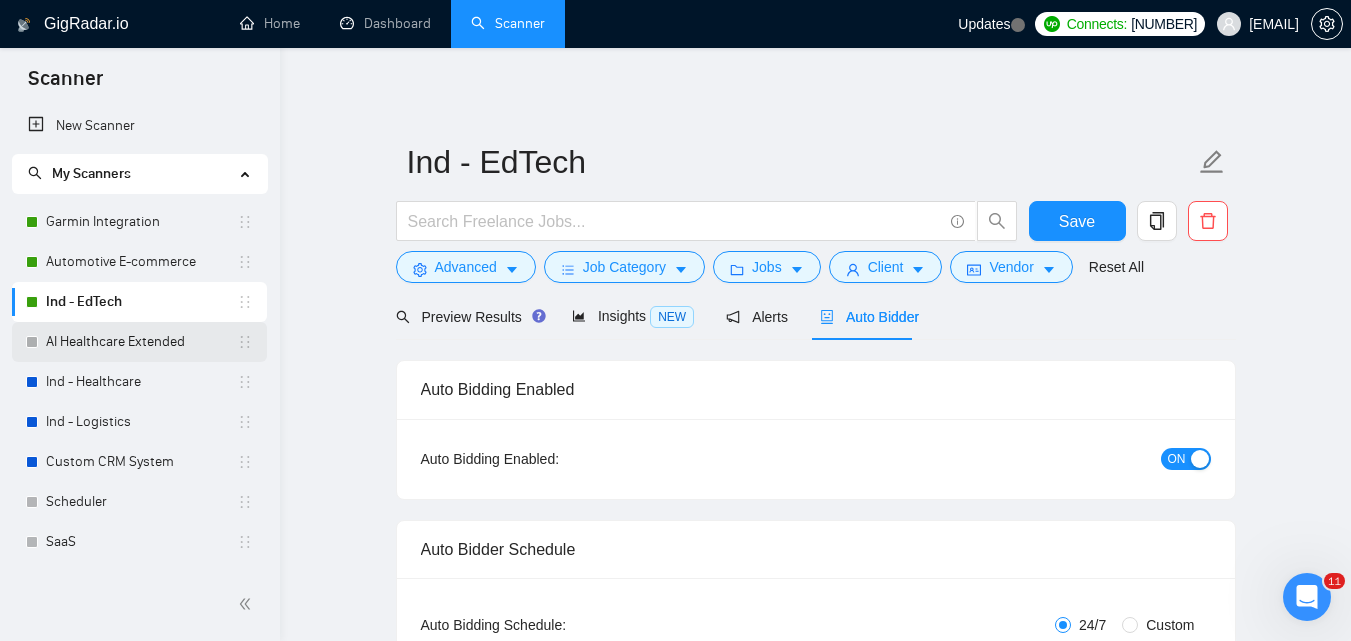 click on "AI Healthcare Extended" at bounding box center [141, 342] 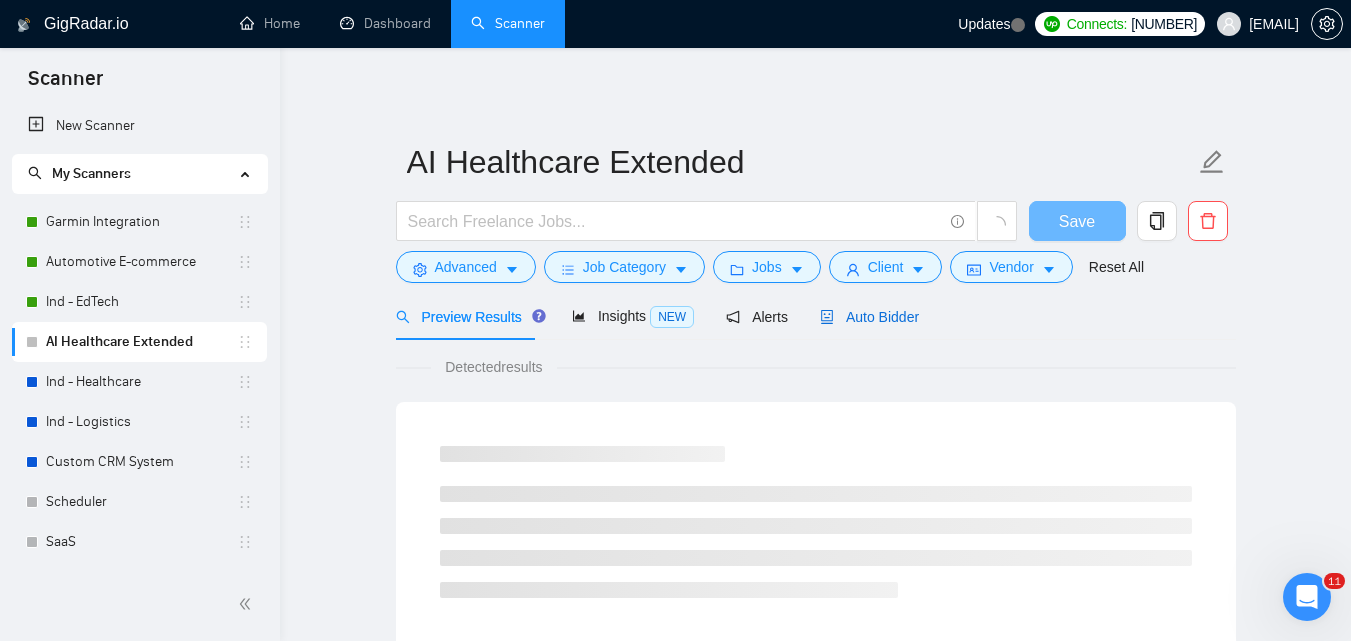 click on "Auto Bidder" at bounding box center (869, 317) 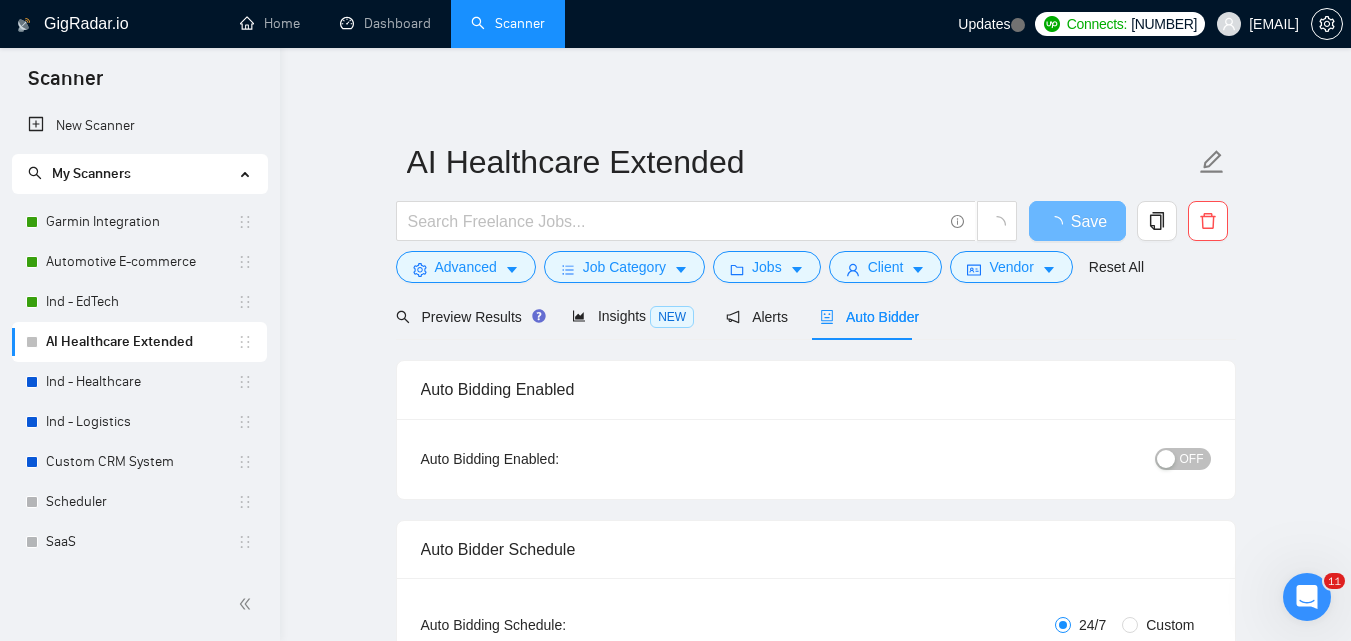 click on "OFF" at bounding box center (1192, 459) 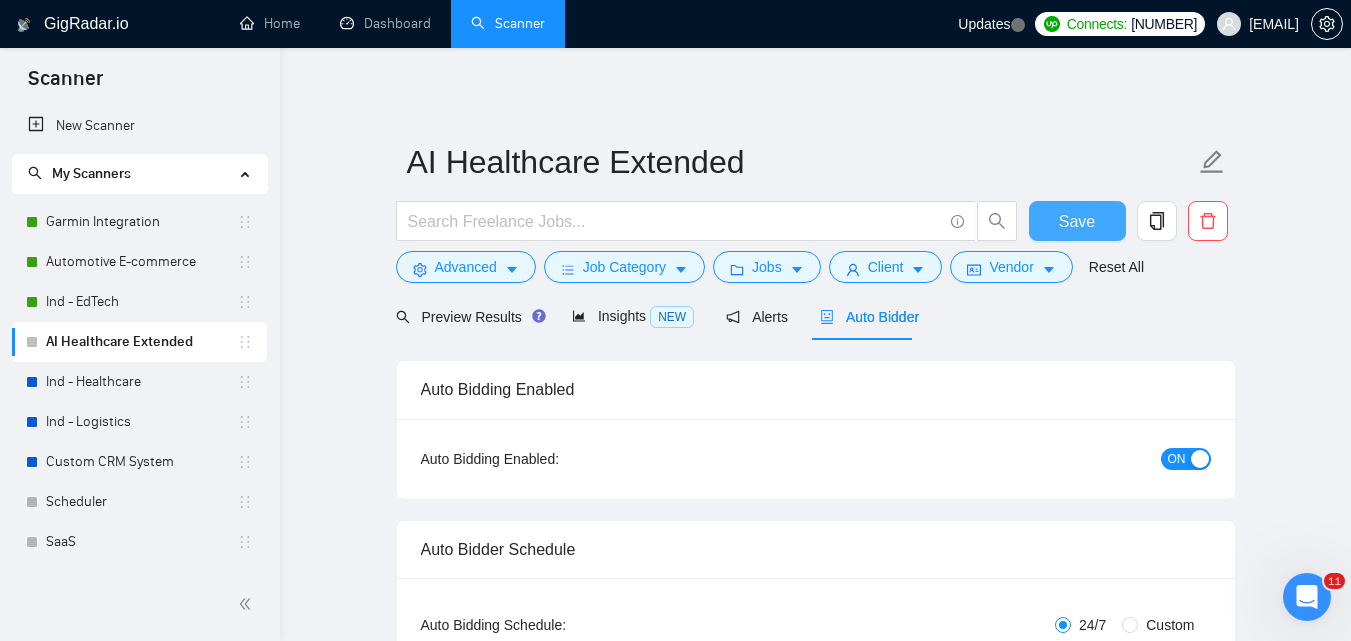 click on "Save" at bounding box center (1077, 221) 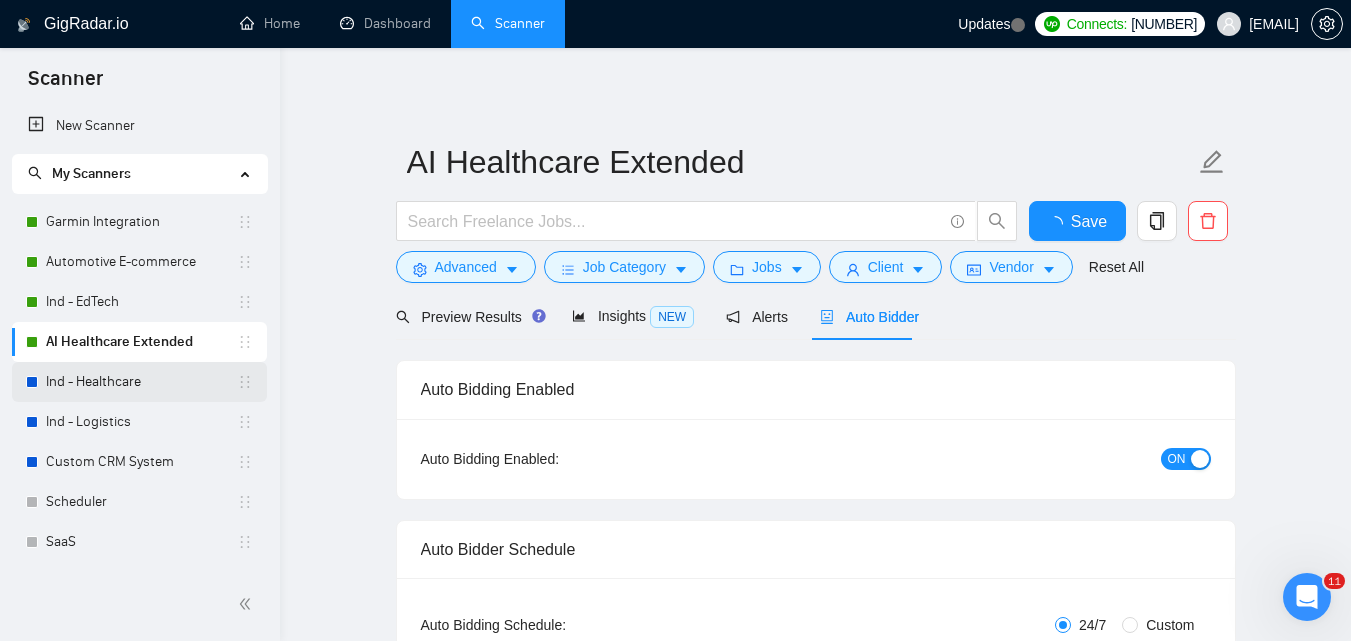 click on "Ind - Healthcare" at bounding box center [141, 382] 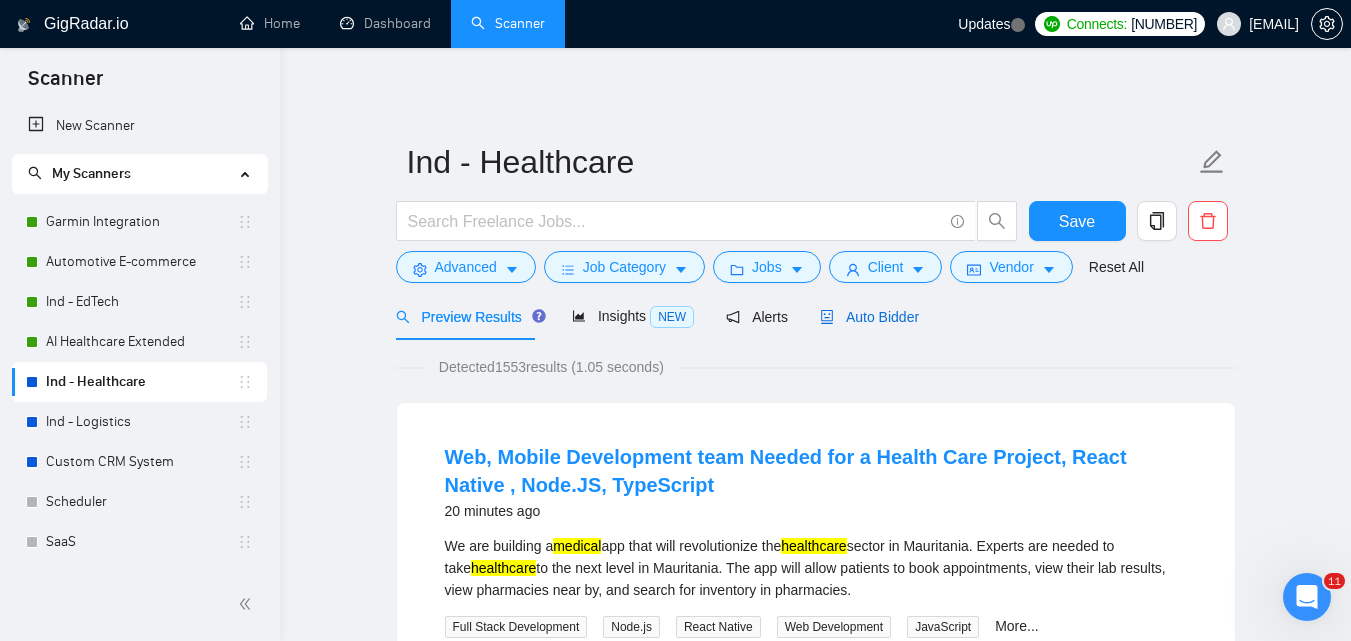 click on "Auto Bidder" at bounding box center (869, 317) 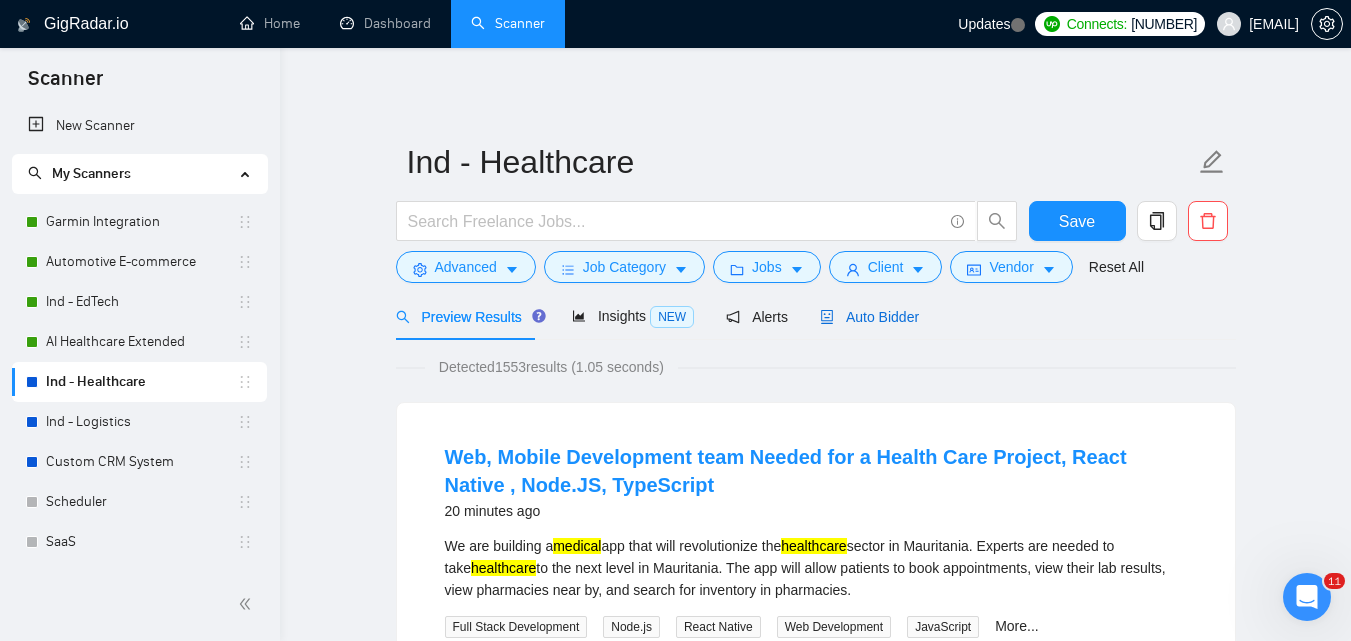 click on "Auto Bidder" at bounding box center [869, 317] 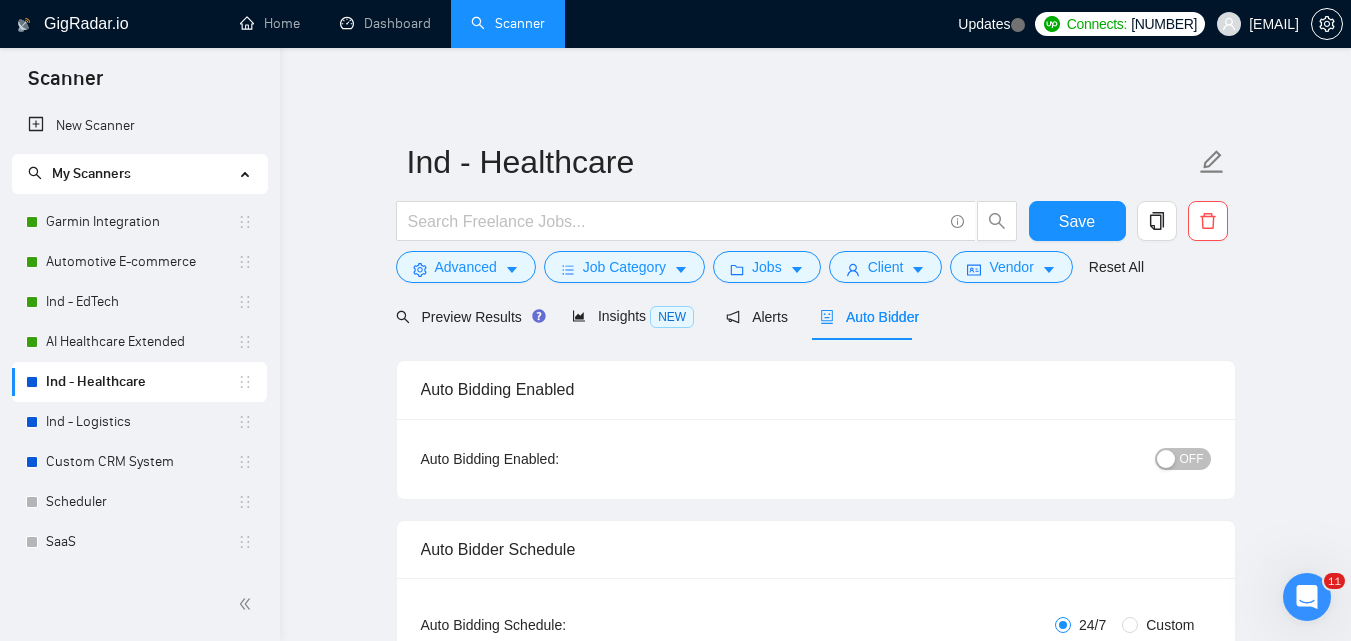 type 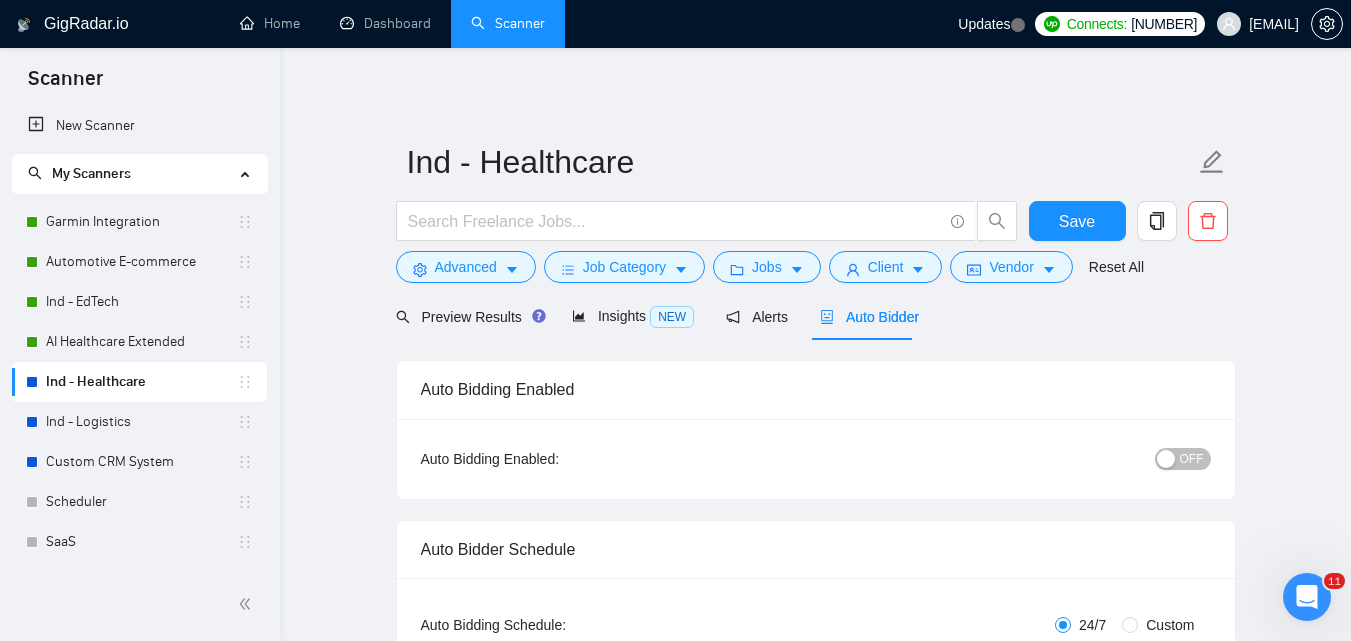checkbox on "true" 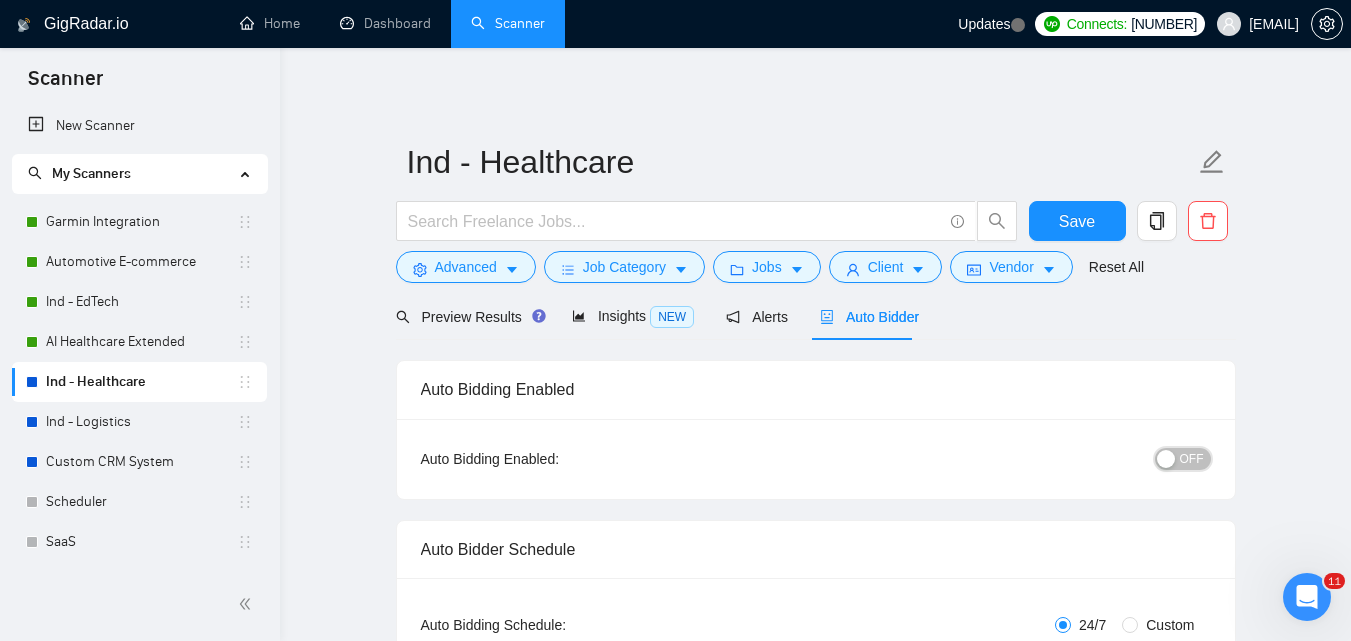 click on "OFF" at bounding box center [1192, 459] 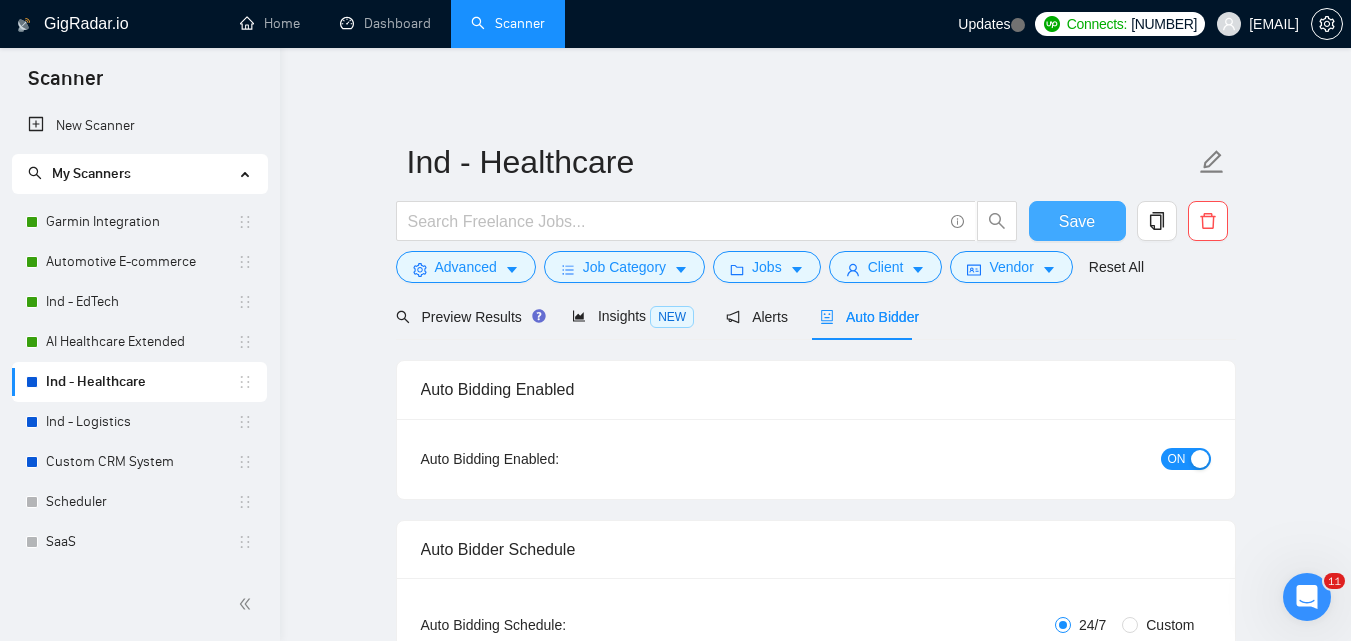 click on "Save" at bounding box center [1077, 221] 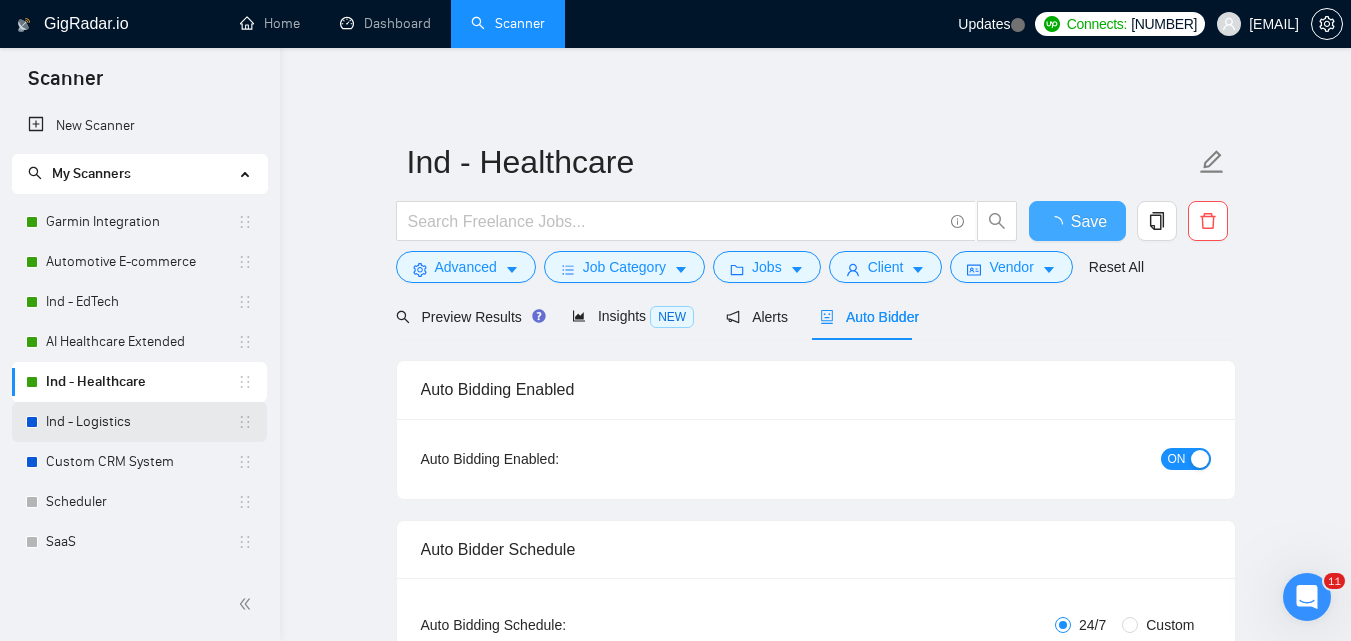 type 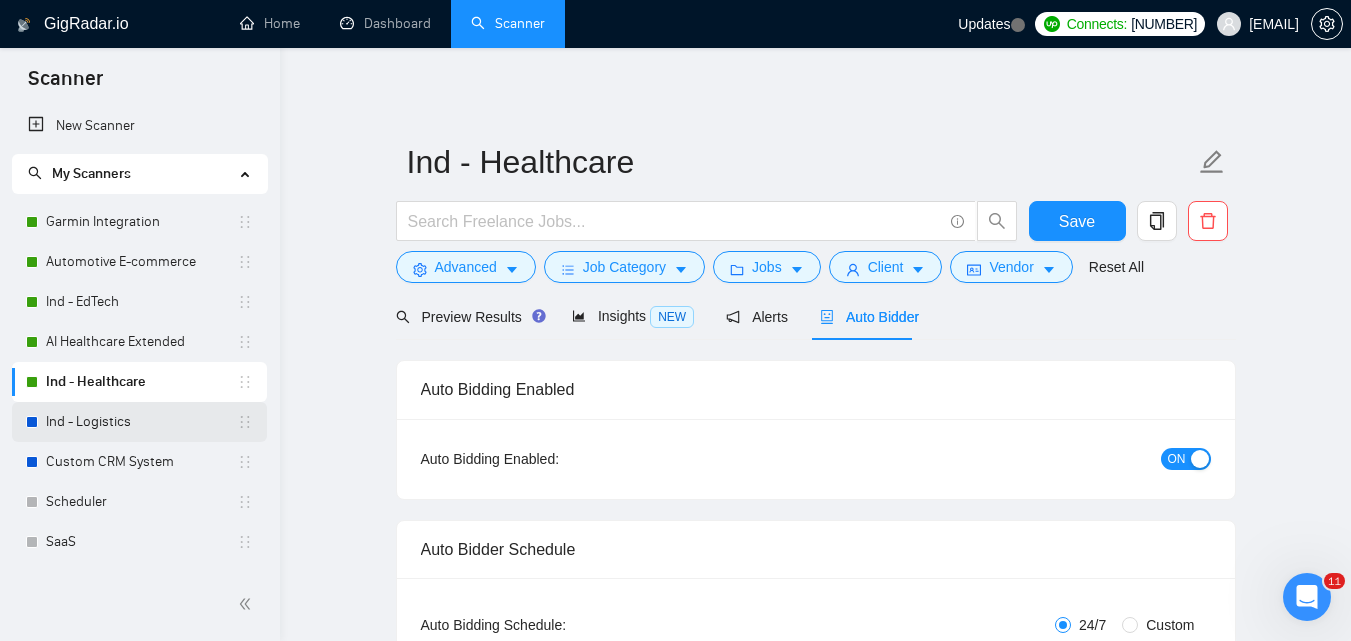 click on "Ind - Logistics" at bounding box center [141, 422] 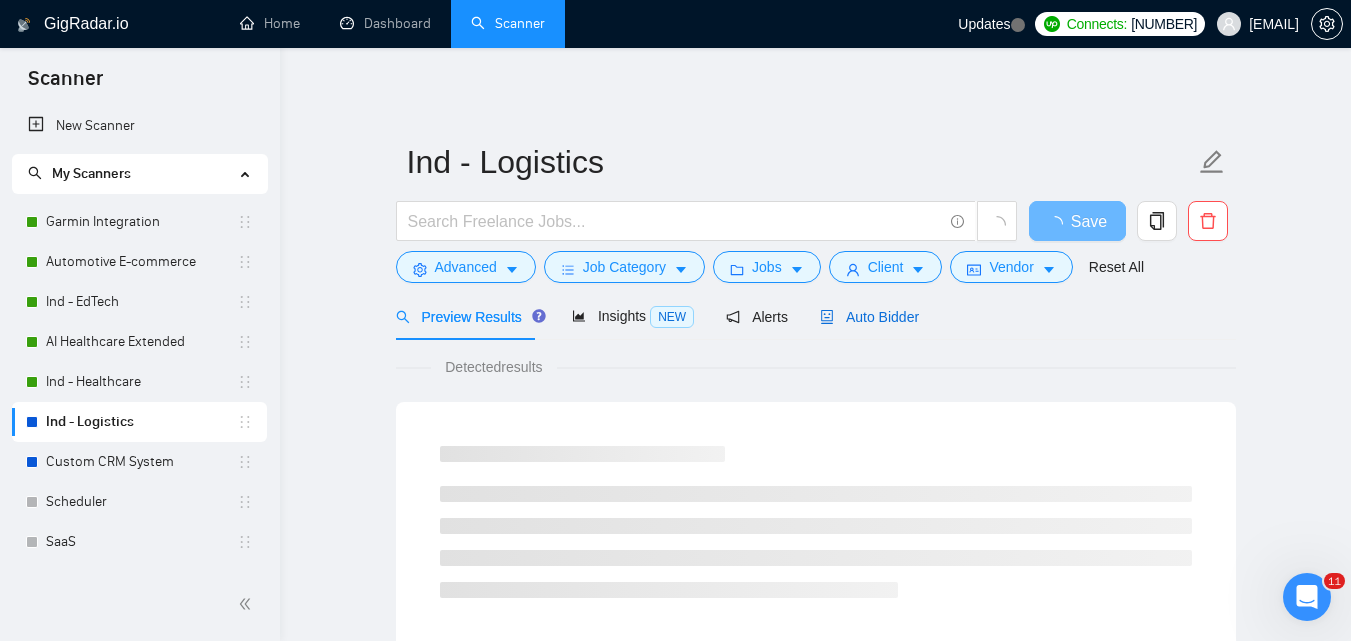 click on "Auto Bidder" at bounding box center (869, 317) 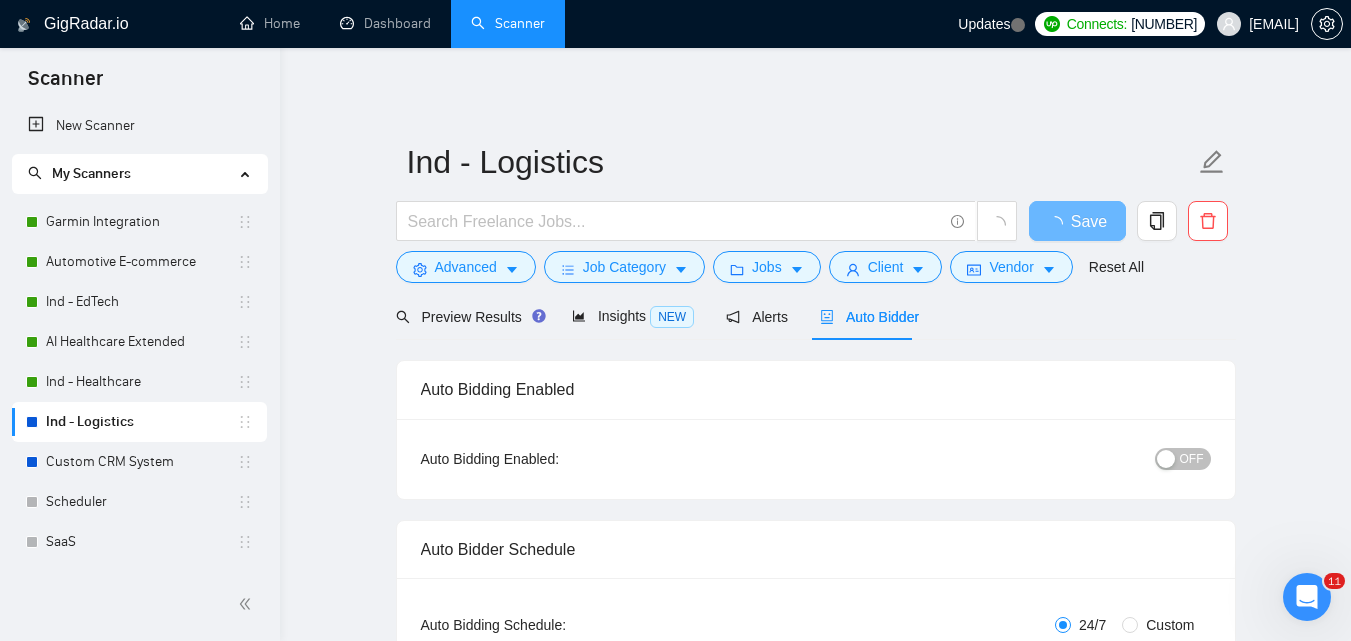 click on "OFF" at bounding box center [1192, 459] 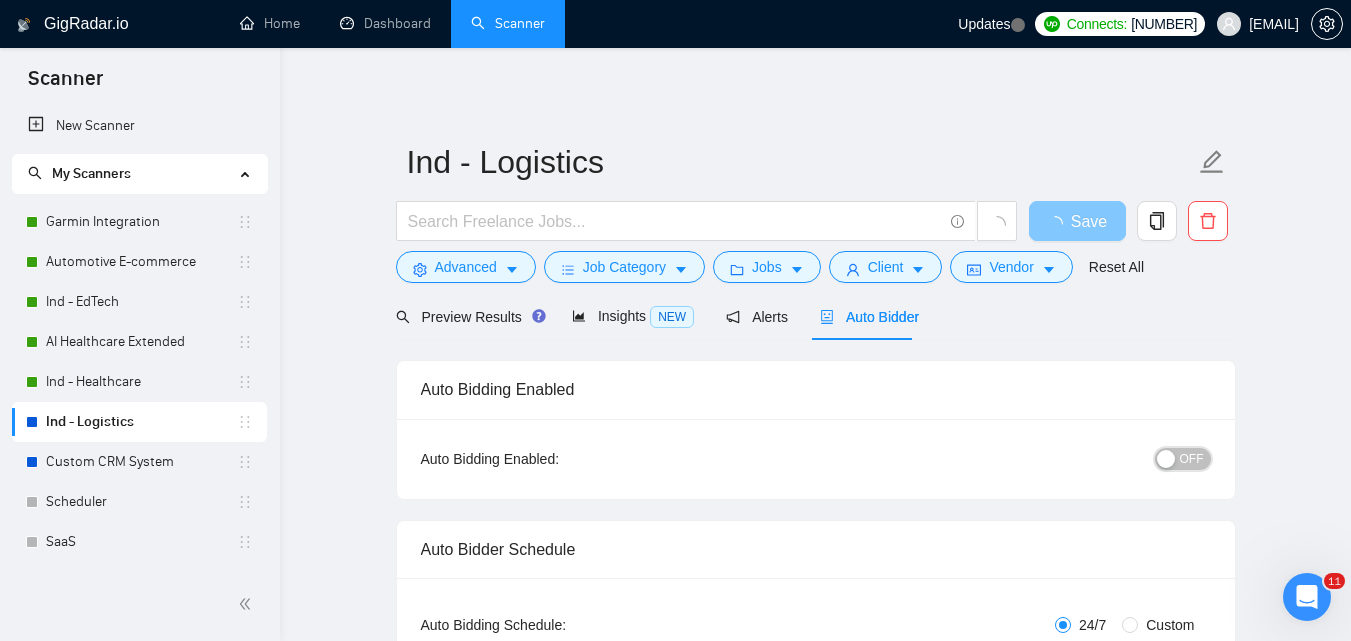 type 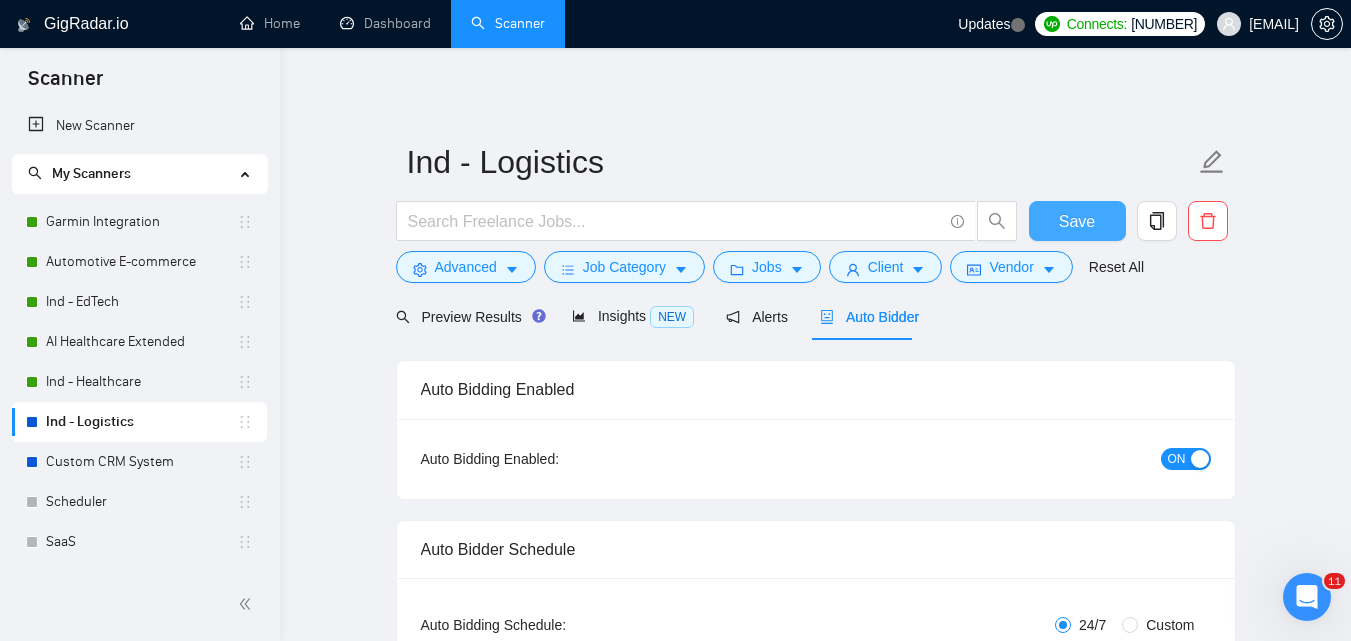 click on "Save" at bounding box center [1077, 221] 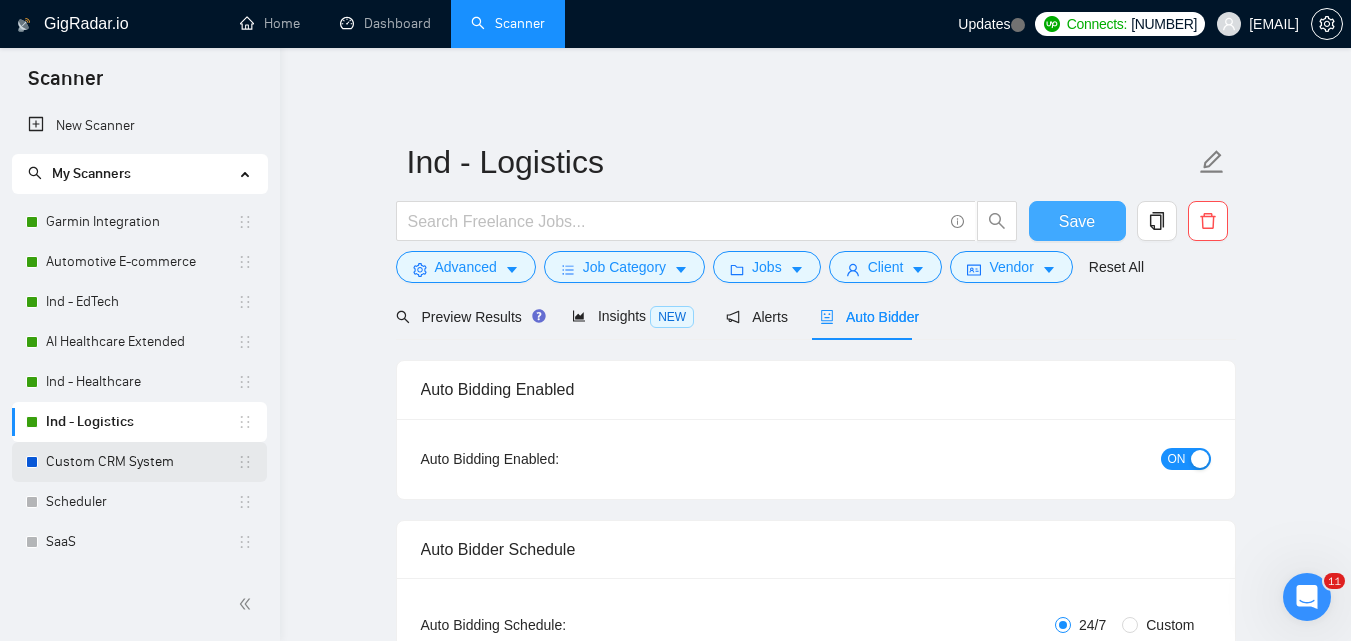 click on "Custom CRM System" at bounding box center [141, 462] 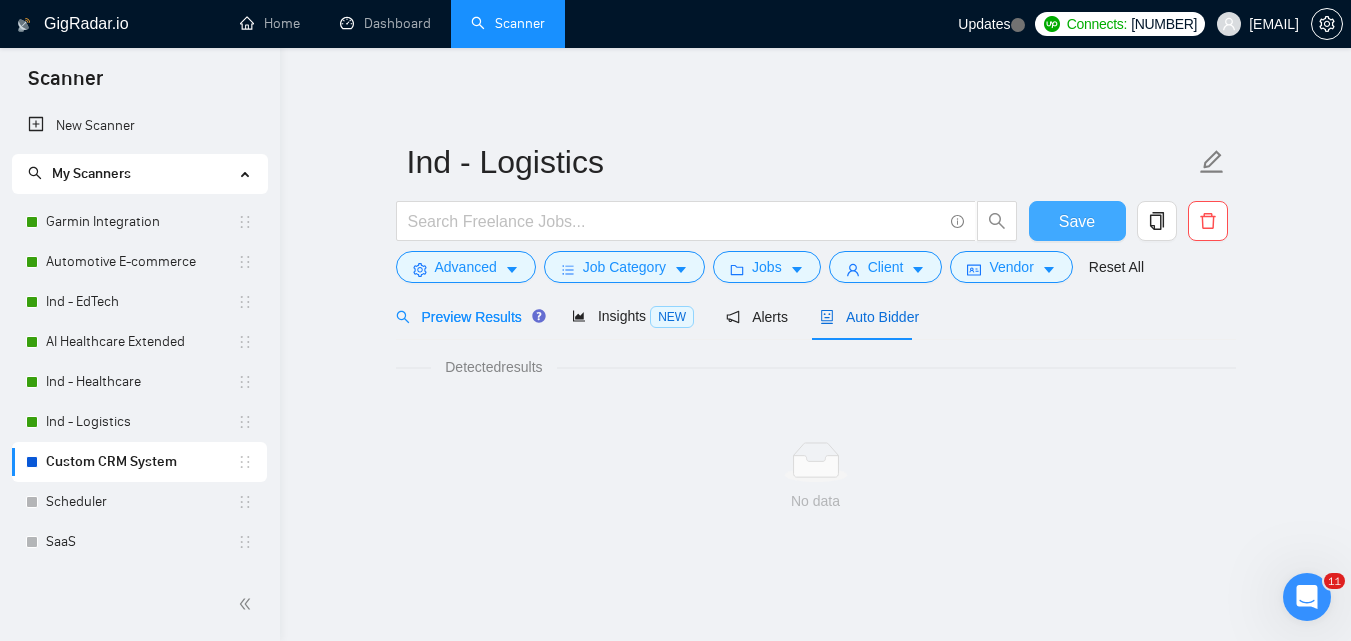 click on "Auto Bidder" at bounding box center (869, 317) 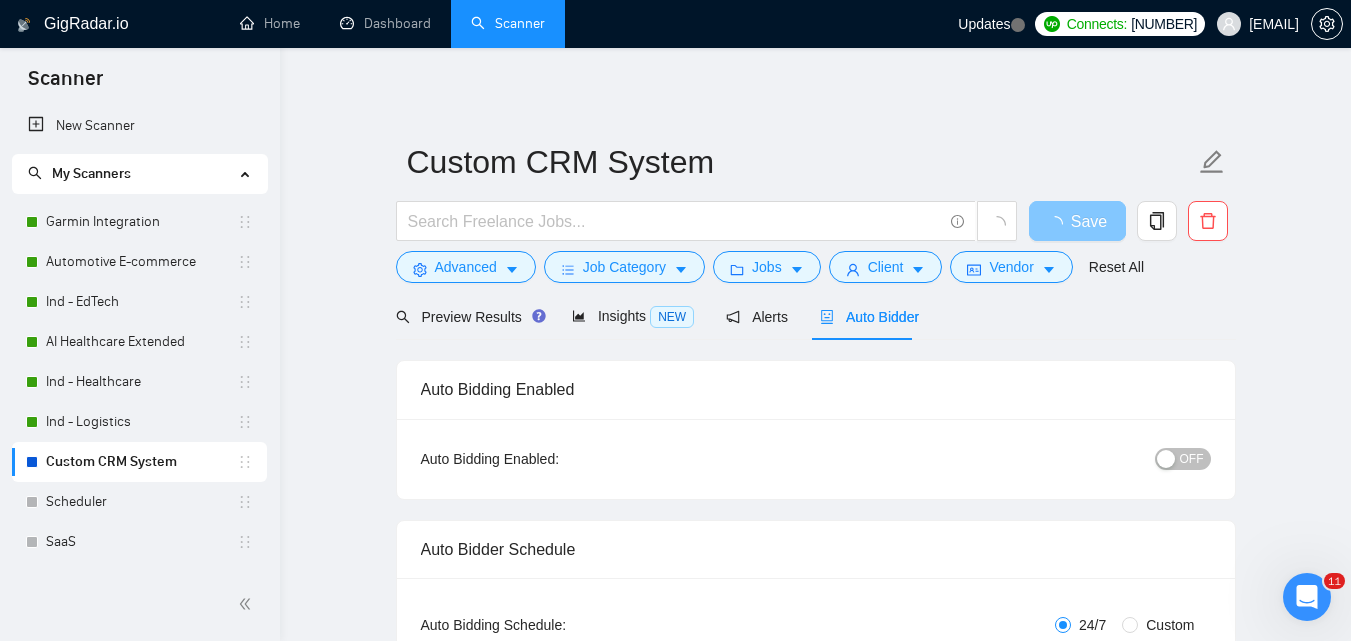 click on "OFF" at bounding box center (1183, 459) 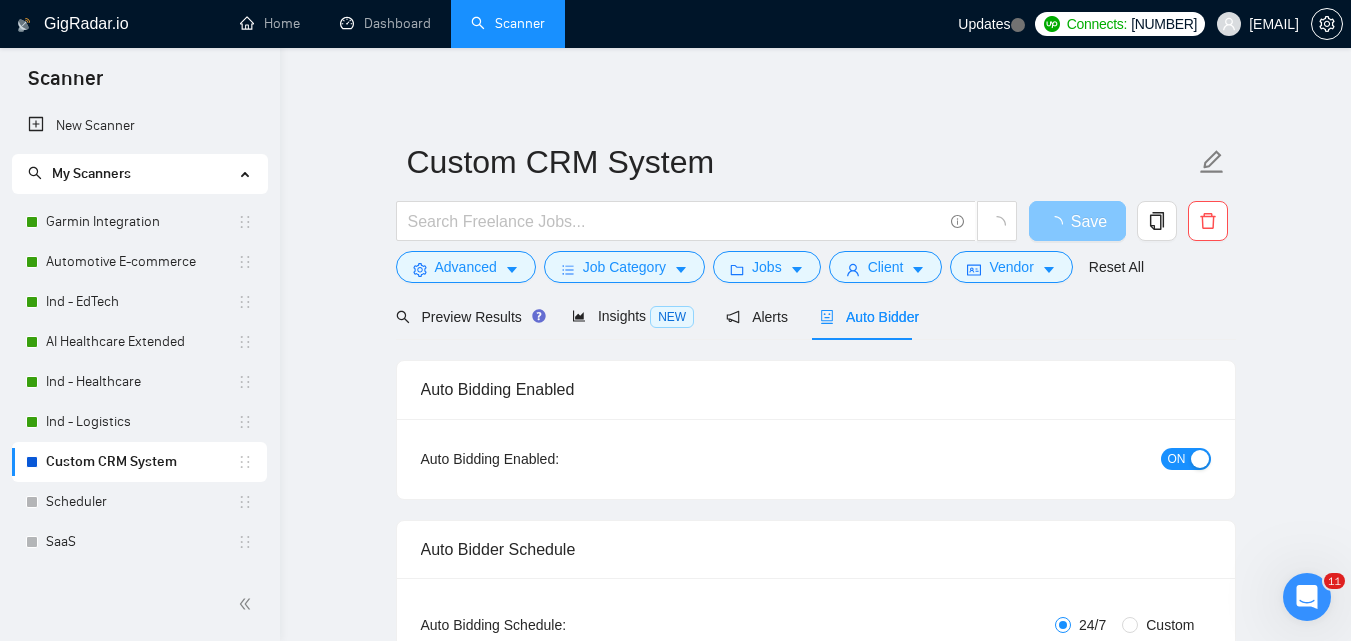 type 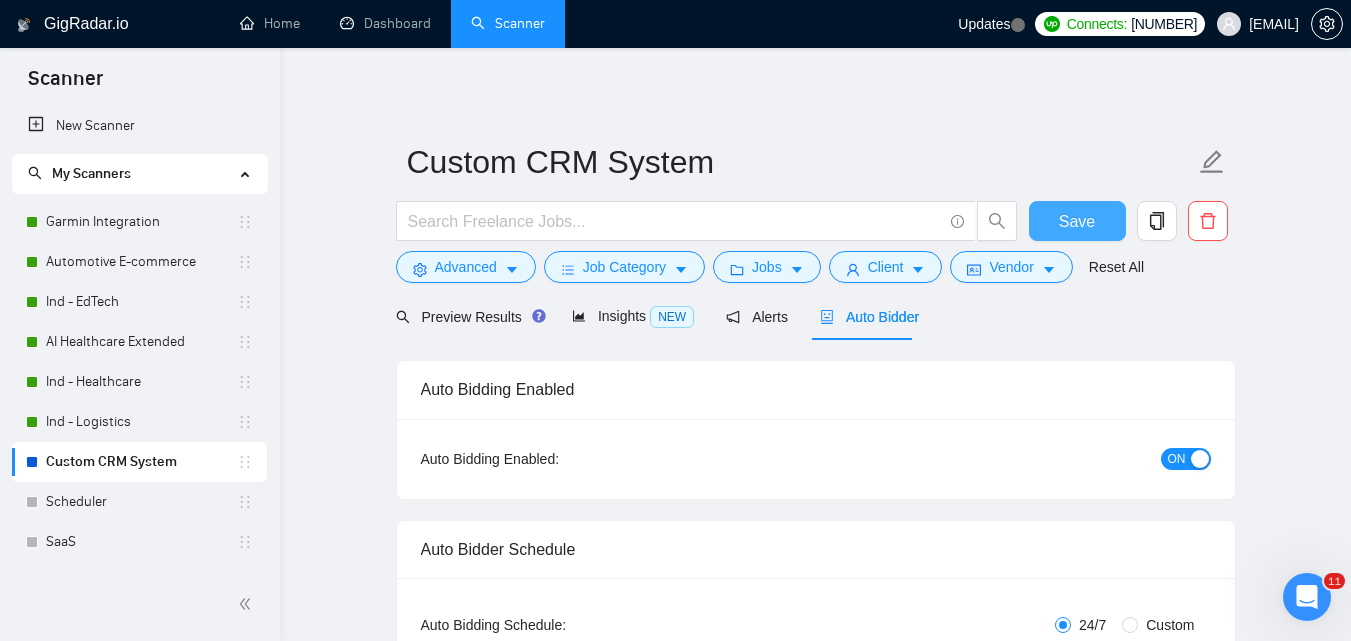 click on "Save" at bounding box center [1077, 221] 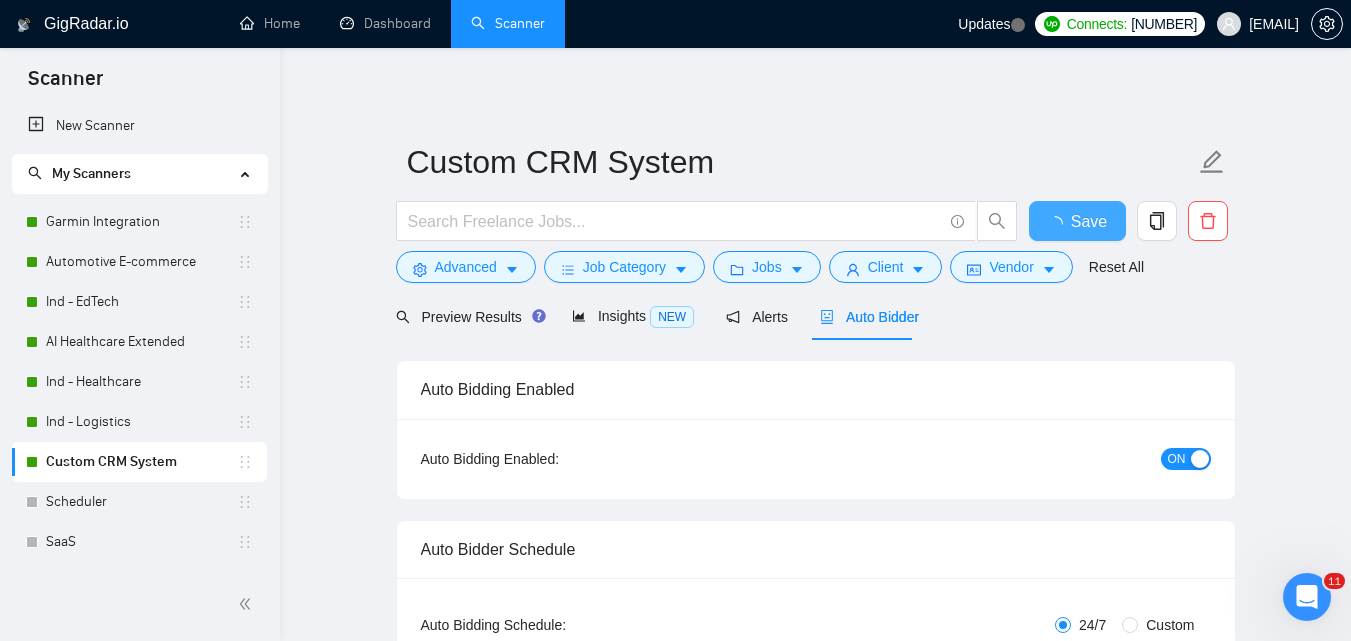 type 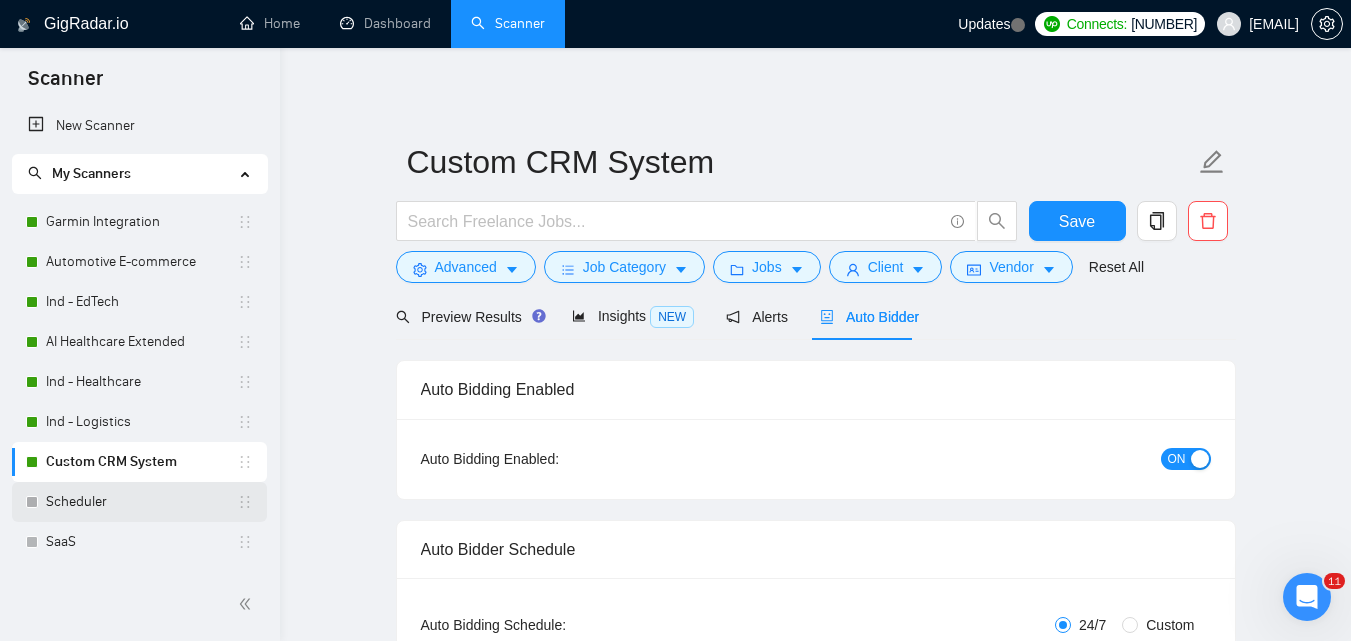 click on "Scheduler" at bounding box center (141, 502) 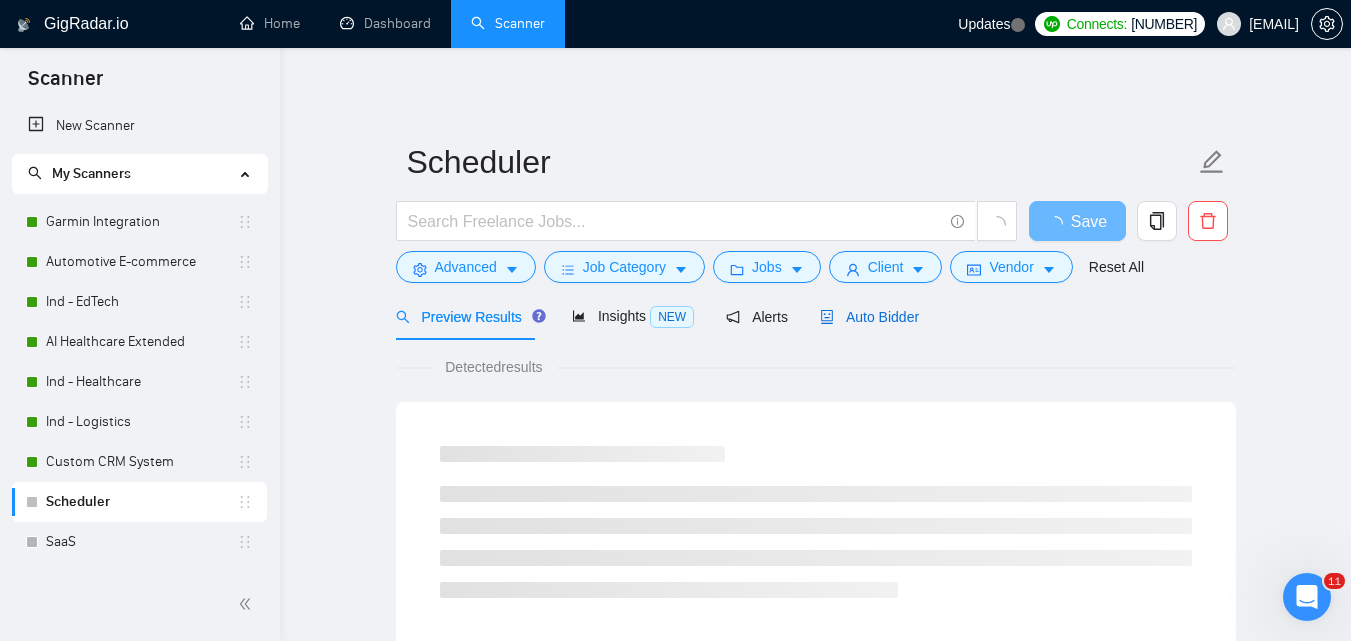 click on "Auto Bidder" at bounding box center [869, 317] 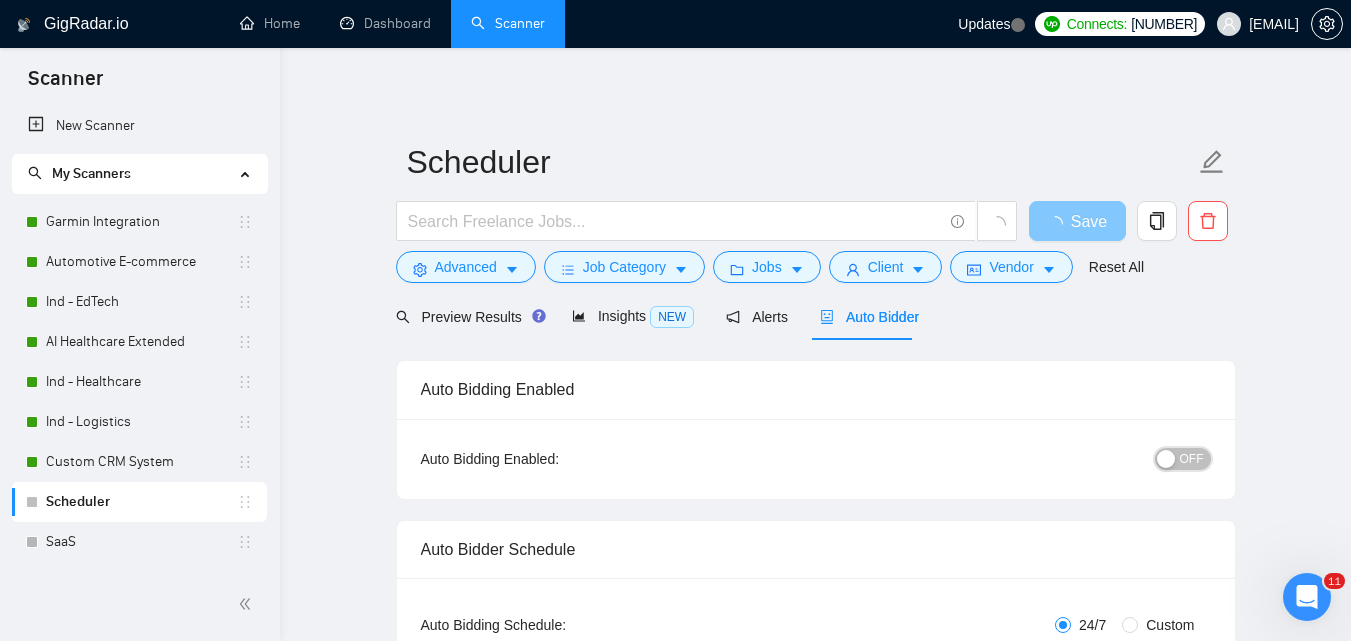 click on "OFF" at bounding box center [1183, 459] 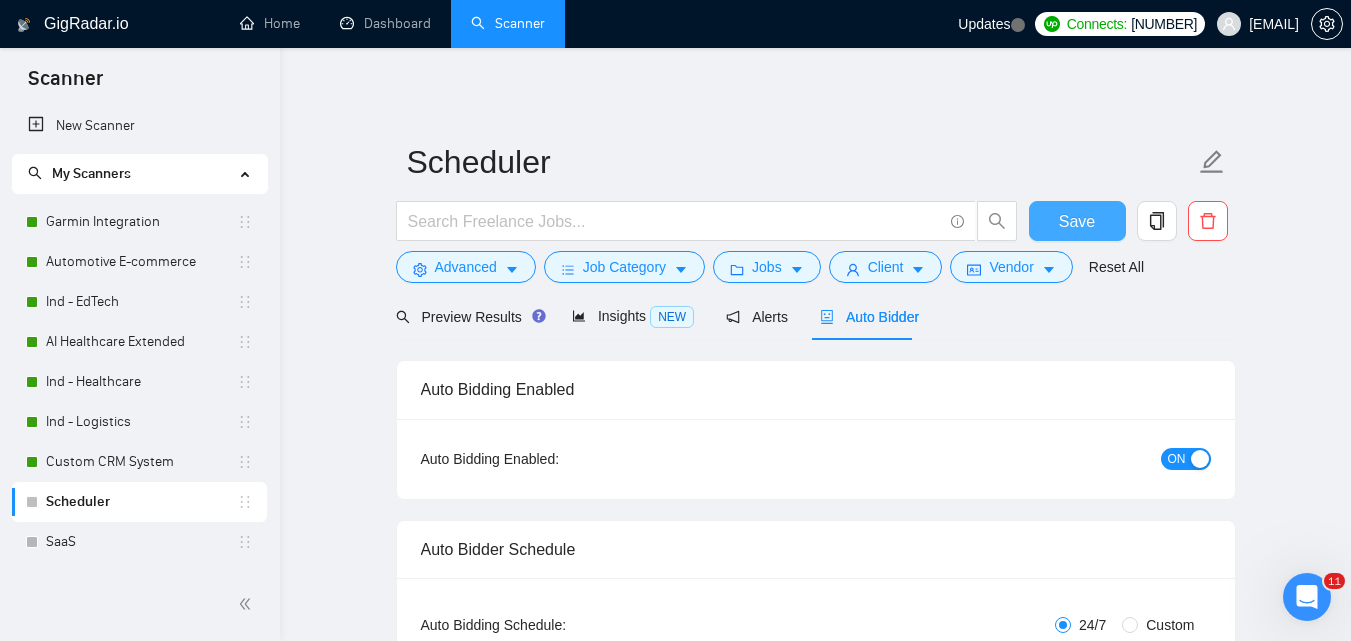 click on "Save" at bounding box center (1077, 221) 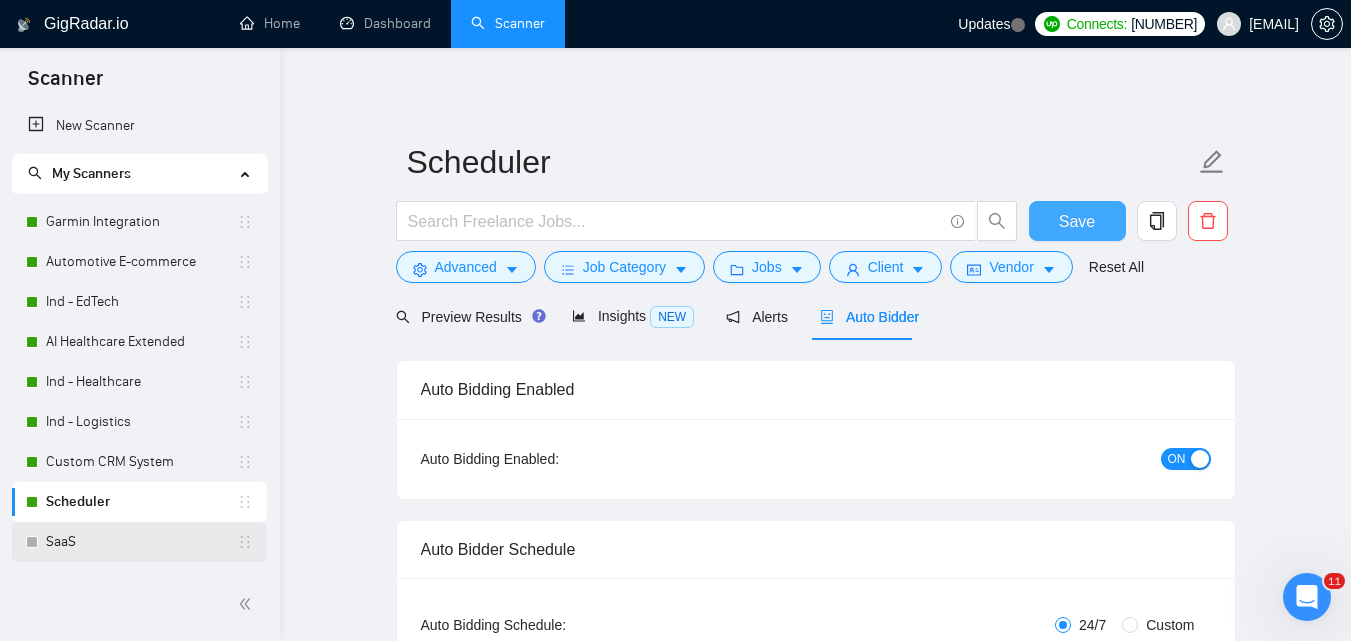 click on "SaaS" at bounding box center (141, 542) 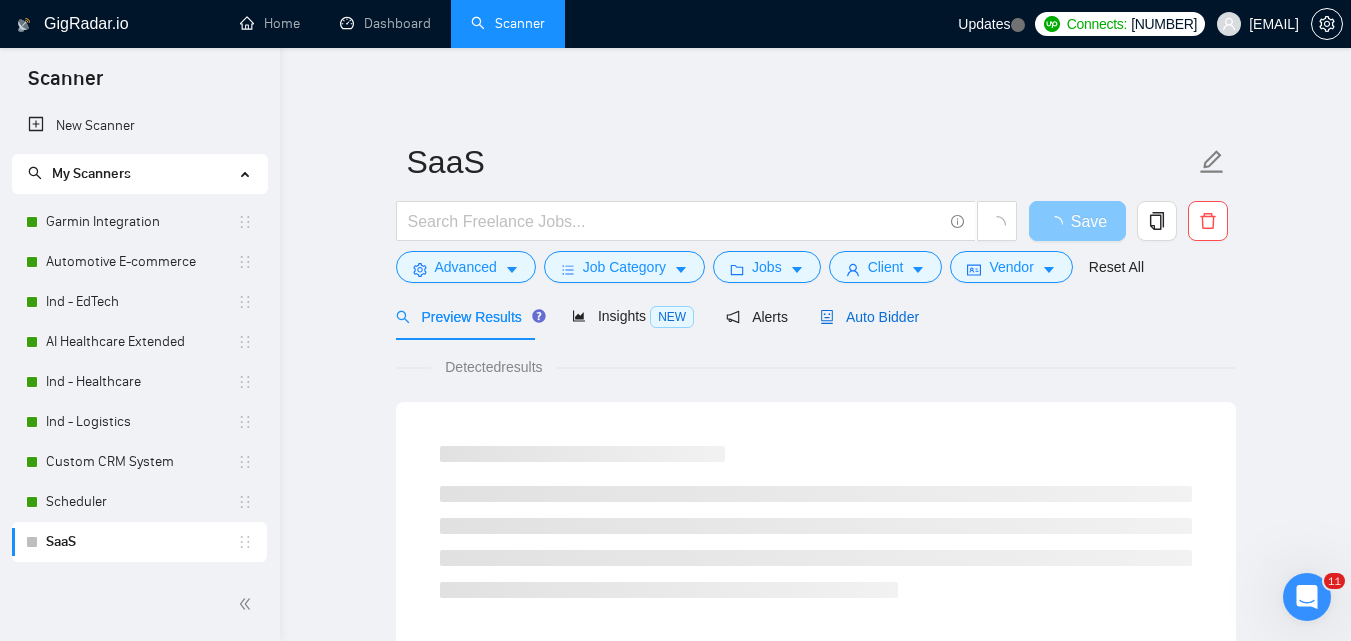 click on "Auto Bidder" at bounding box center [869, 317] 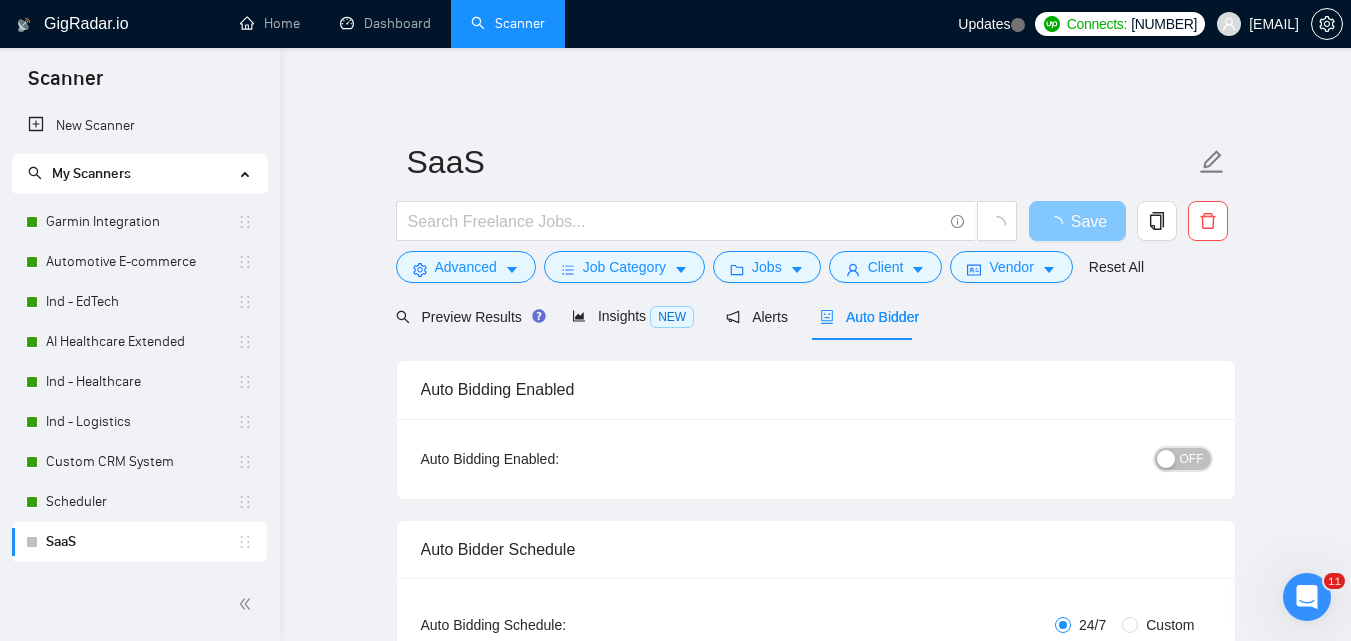 click on "OFF" at bounding box center (1192, 459) 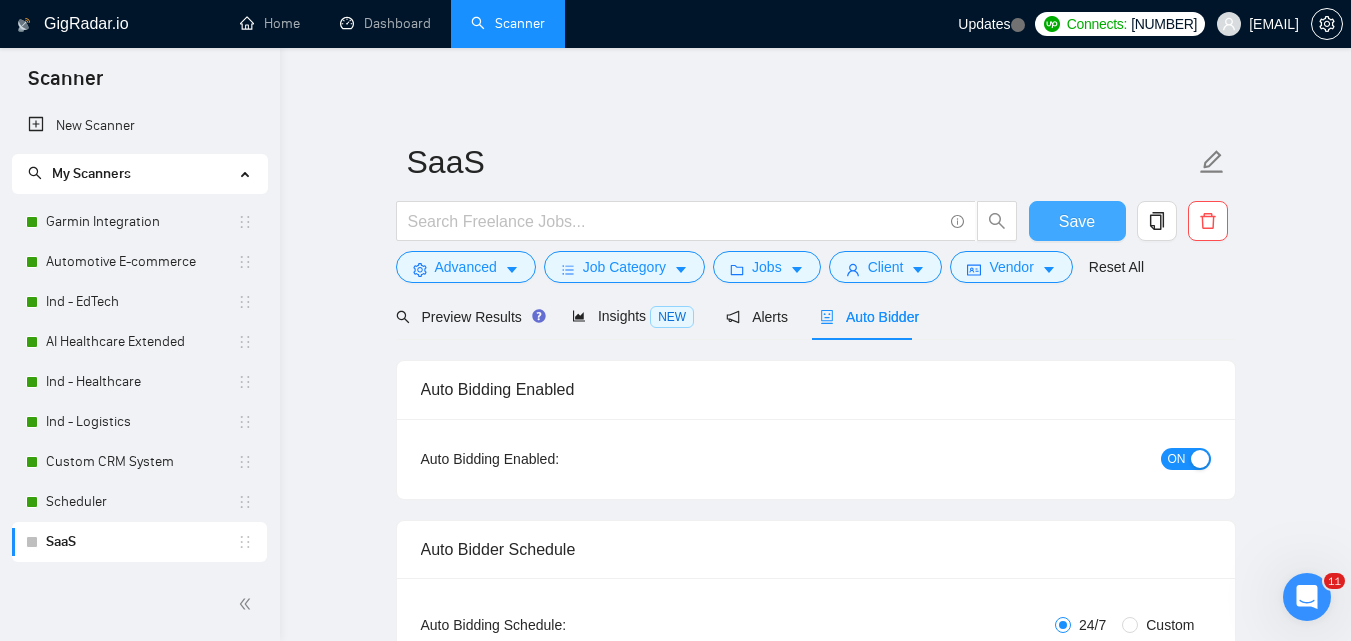 click on "Save" at bounding box center [1077, 221] 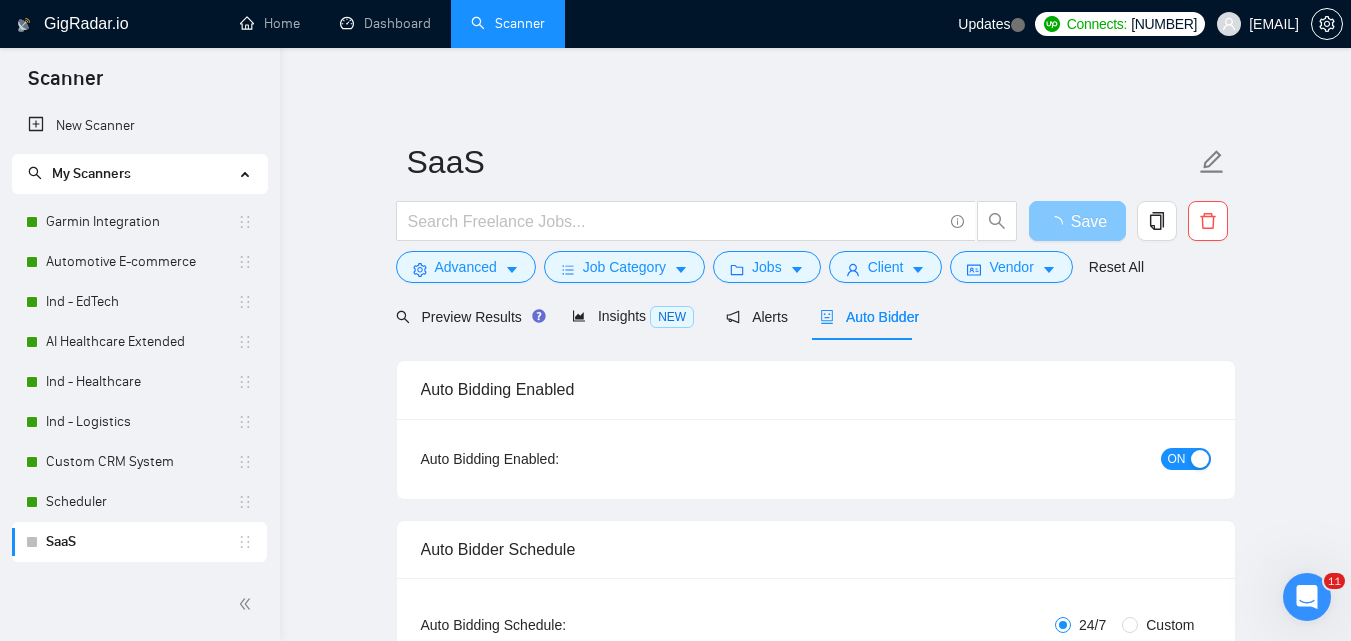 scroll, scrollTop: 154, scrollLeft: 0, axis: vertical 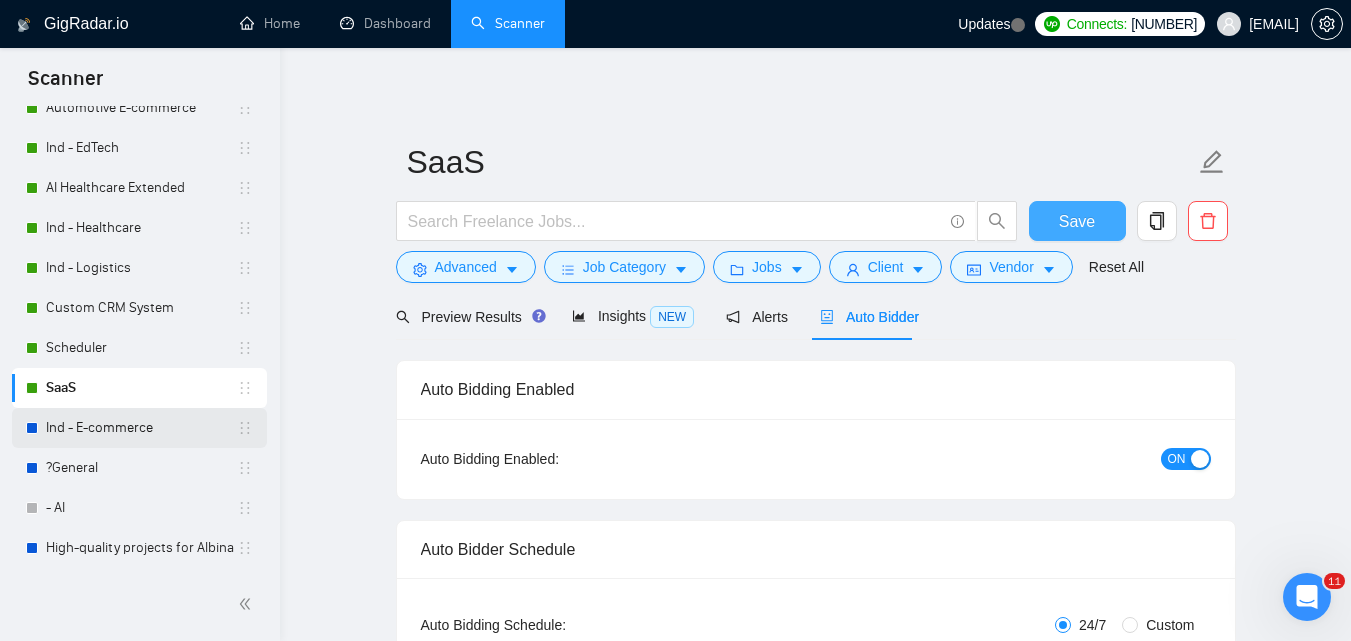 click on "Ind - E-commerce" at bounding box center [141, 428] 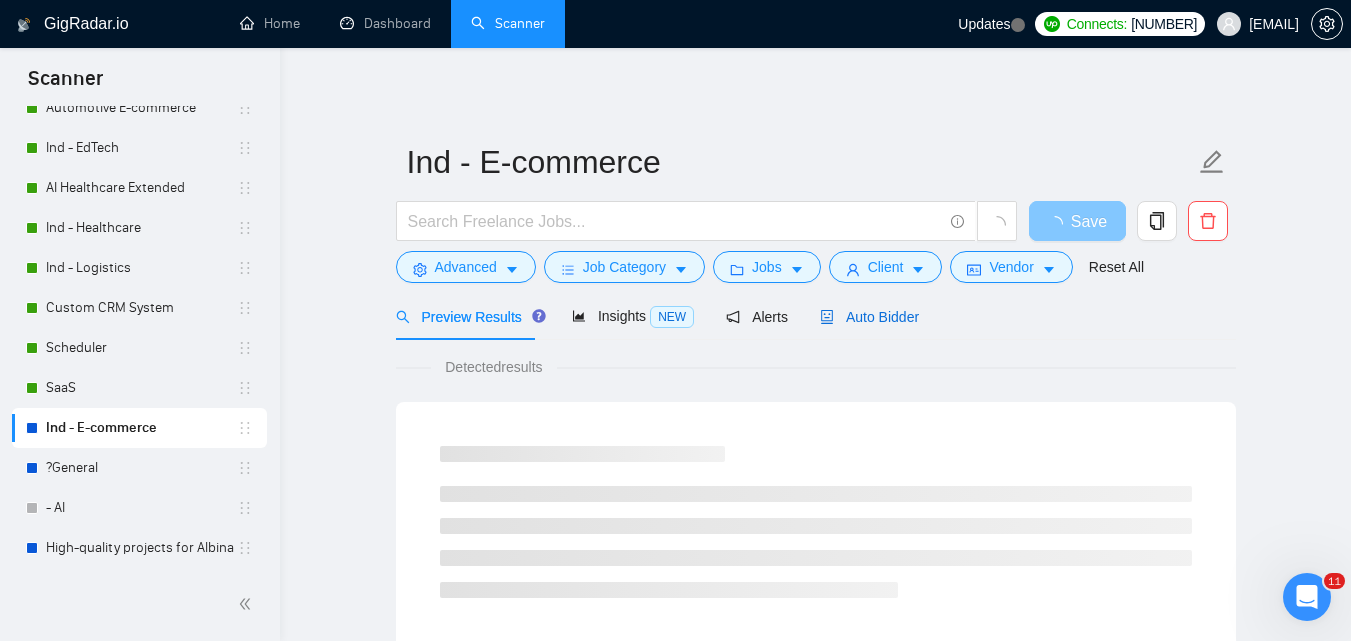 click on "Auto Bidder" at bounding box center (869, 317) 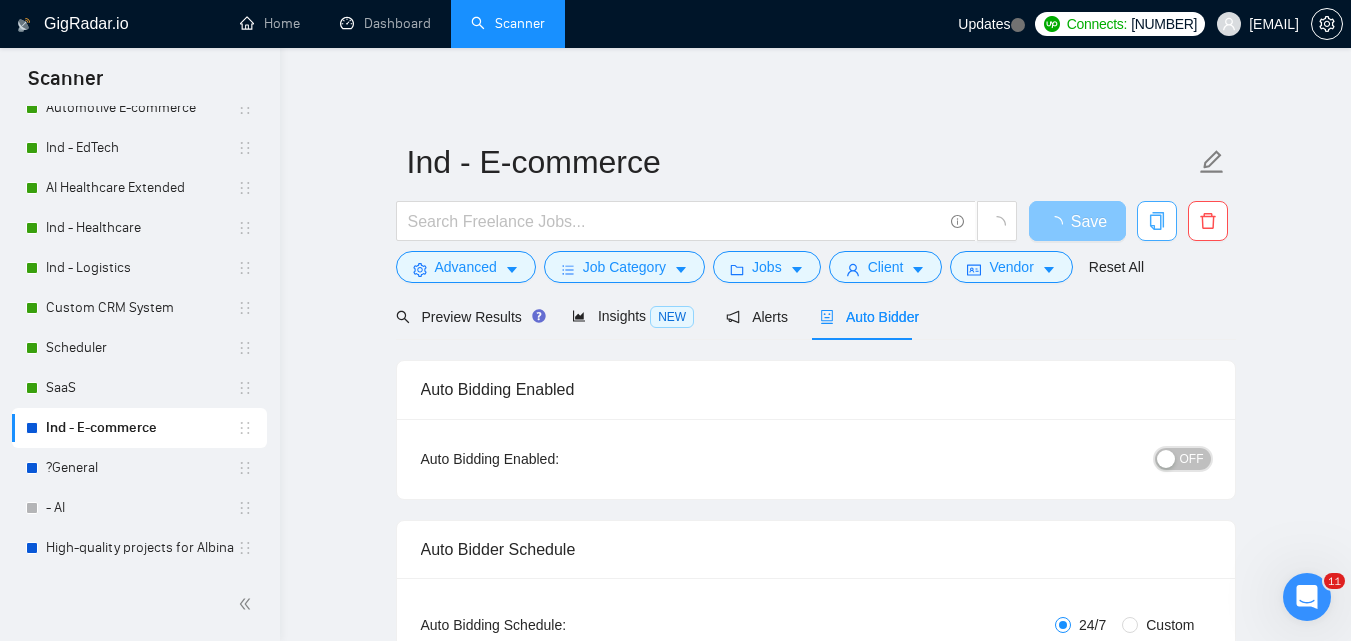 click on "OFF" at bounding box center (1192, 459) 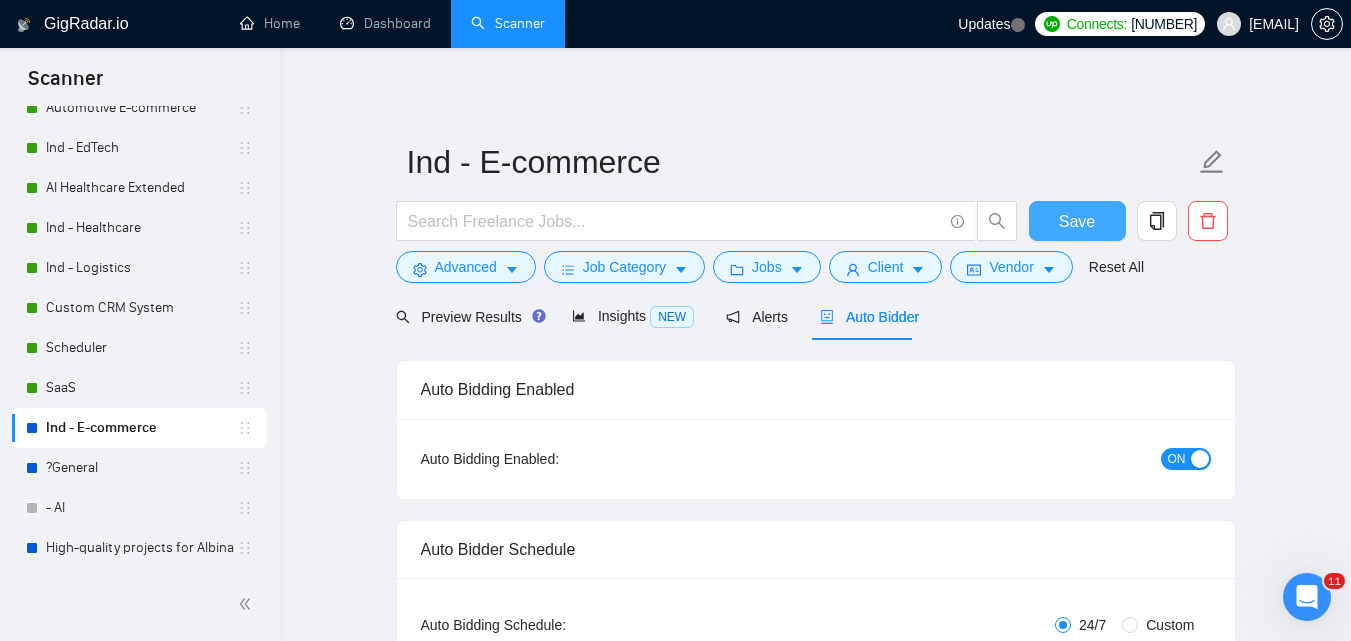 click on "Save" at bounding box center (1077, 221) 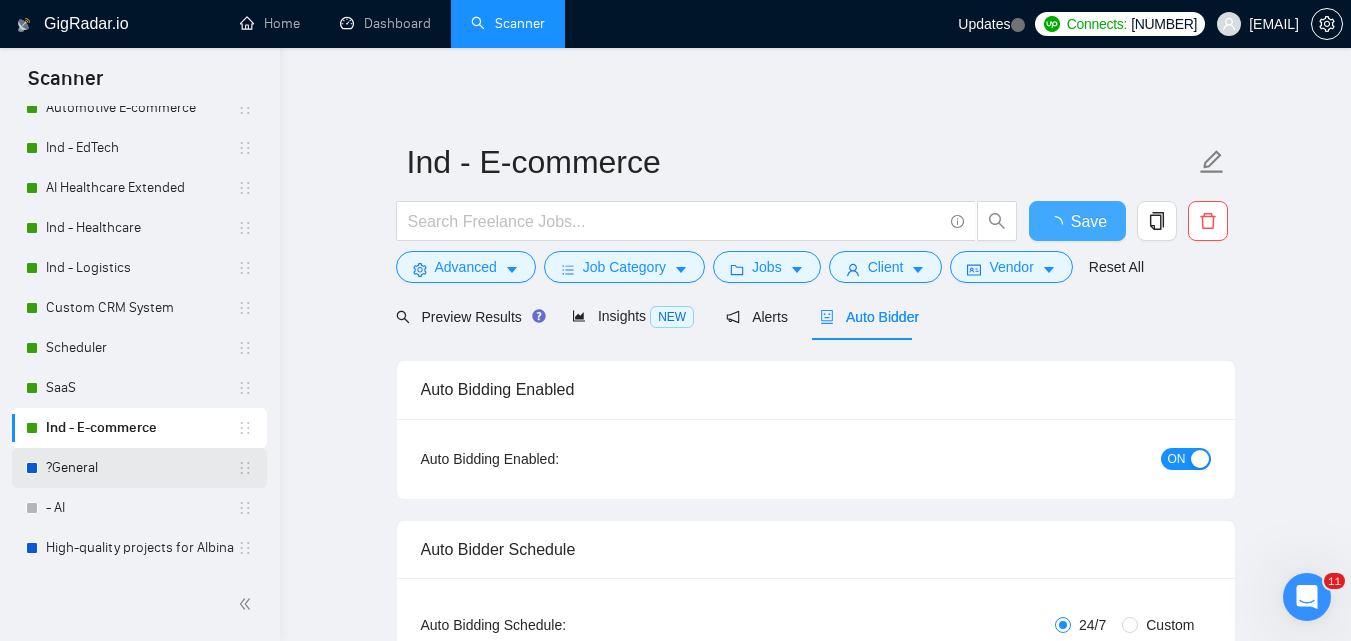 type 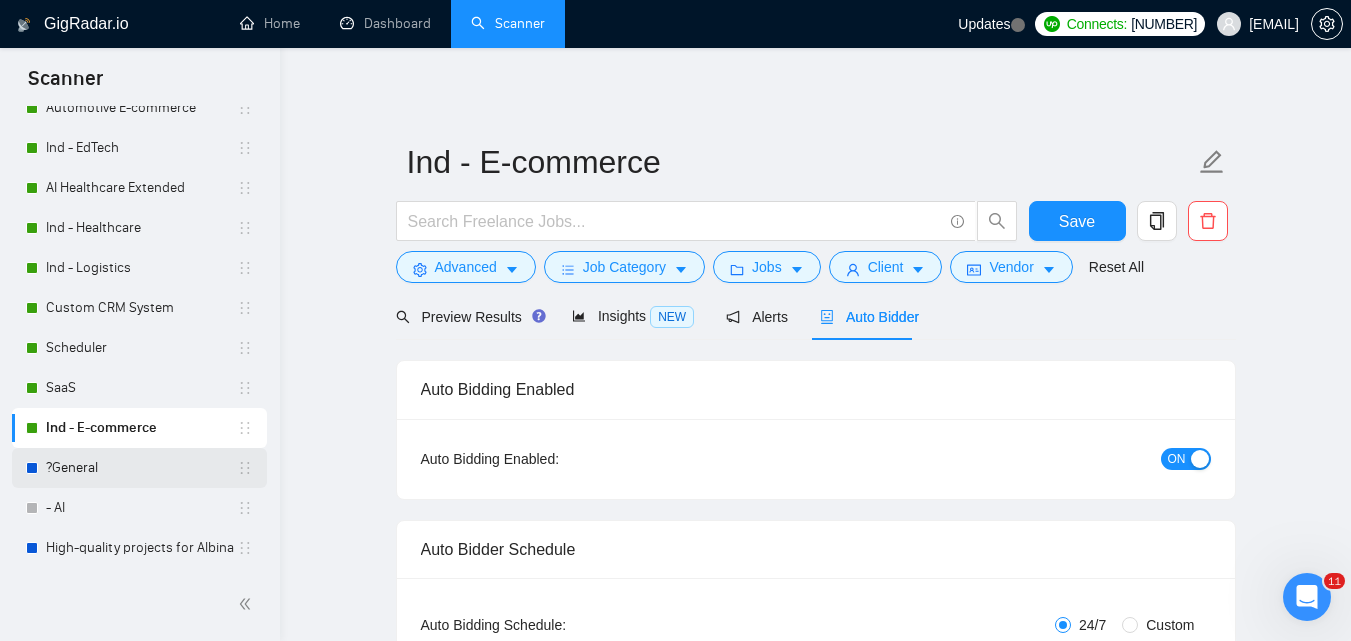 click on "?General" at bounding box center (141, 468) 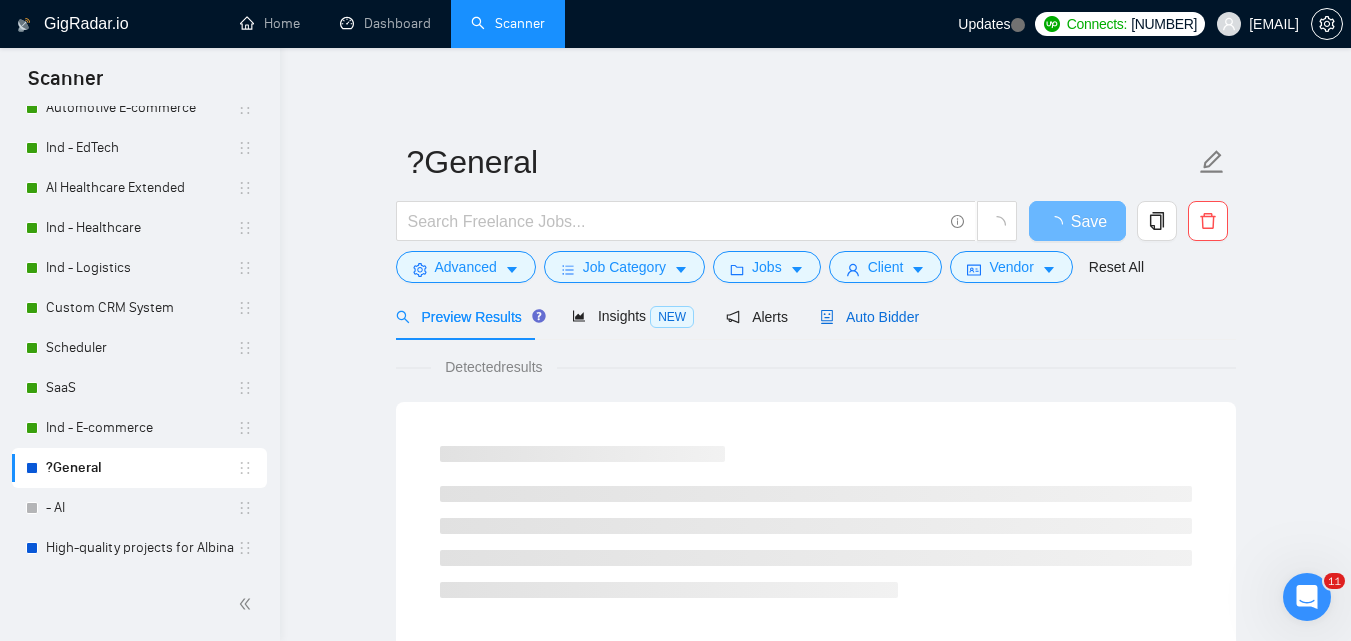 click on "Auto Bidder" at bounding box center [869, 317] 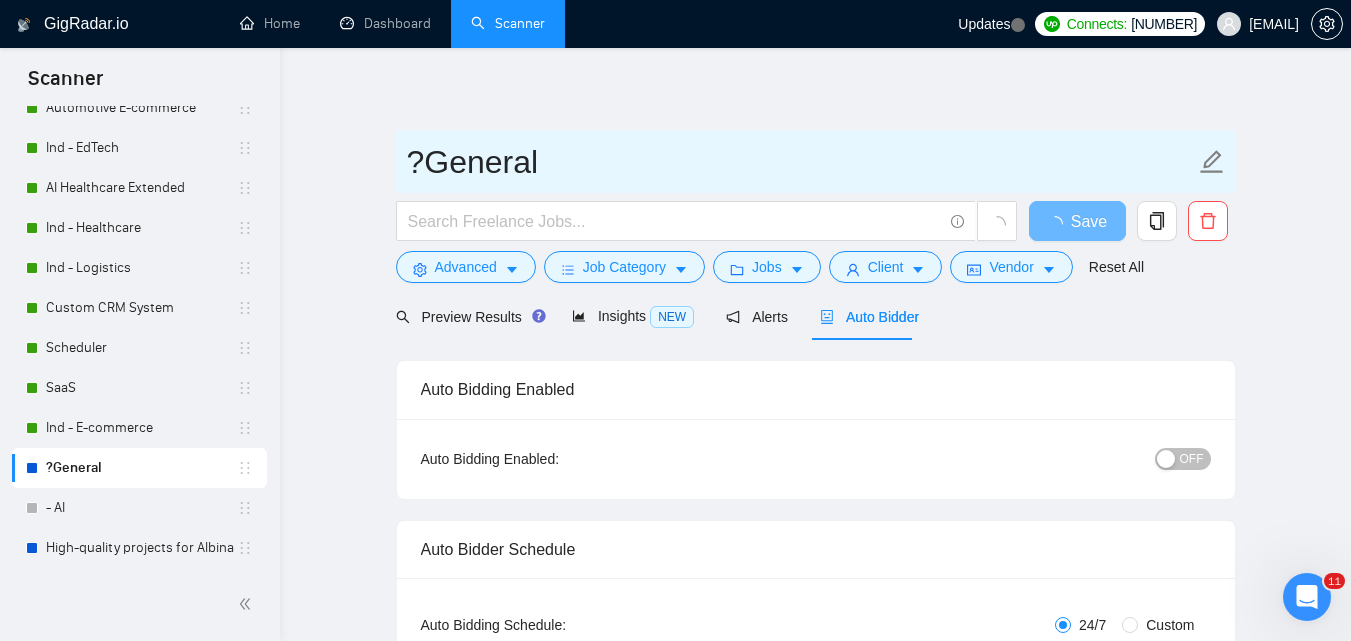 type 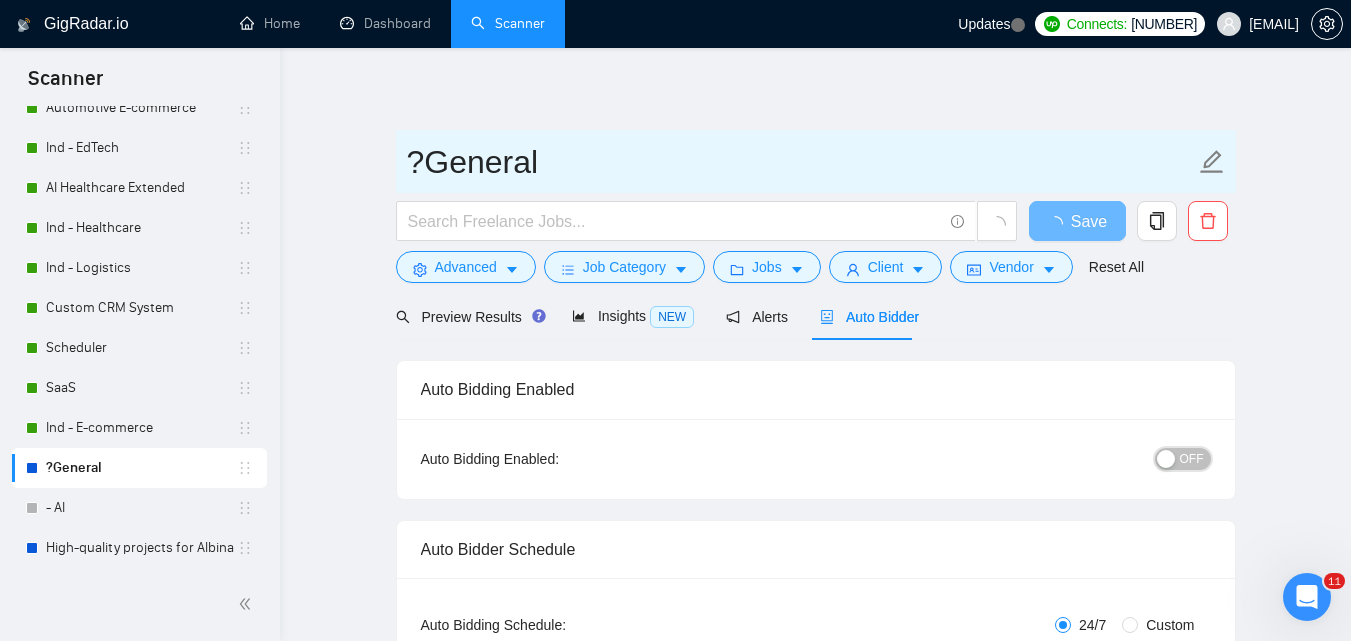 click on "OFF" at bounding box center (1183, 459) 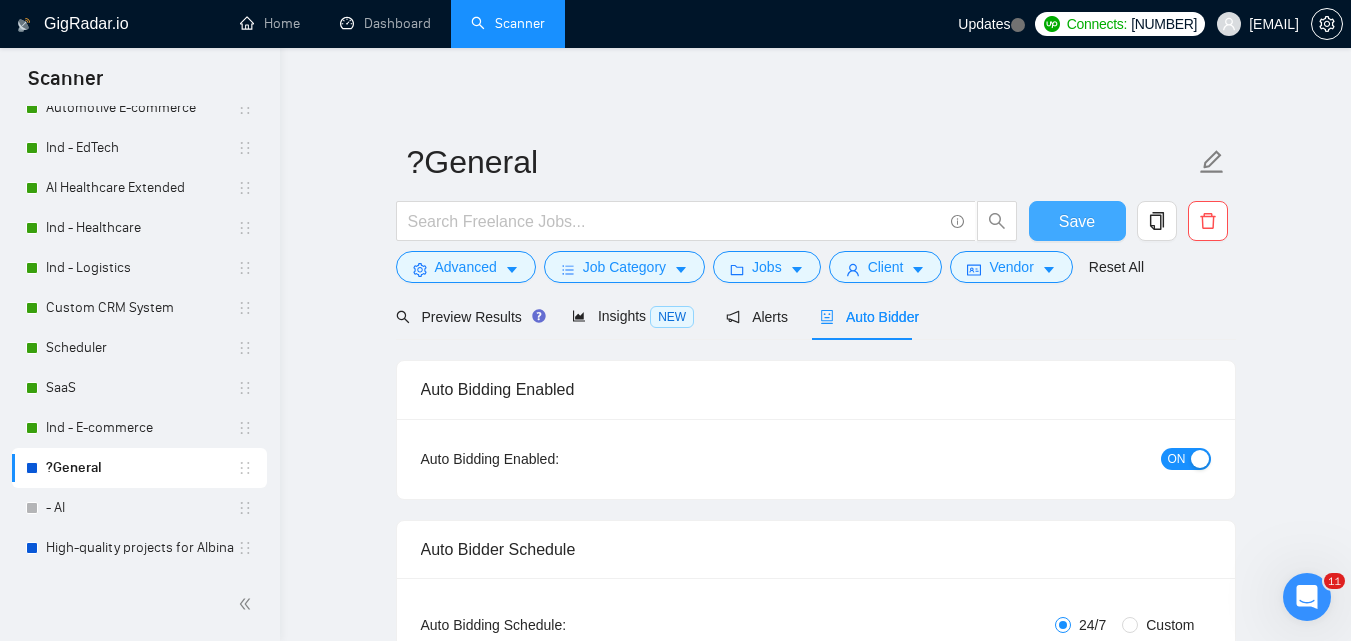 click on "Save" at bounding box center [1077, 221] 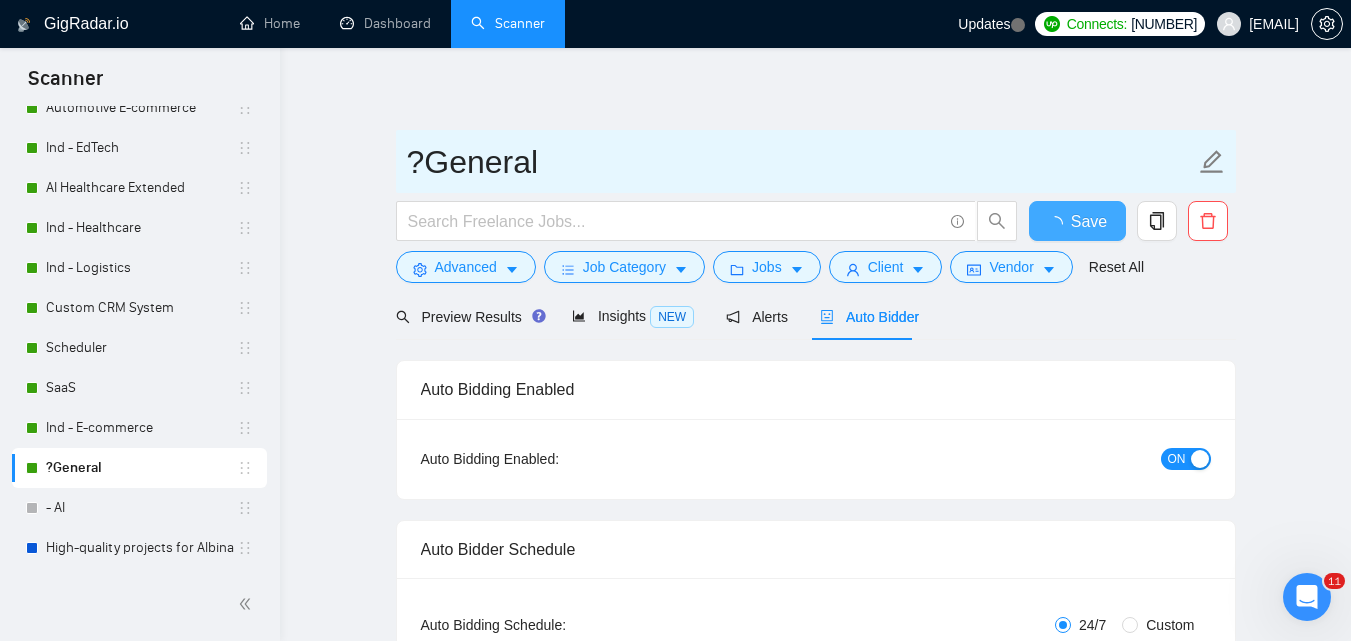 type 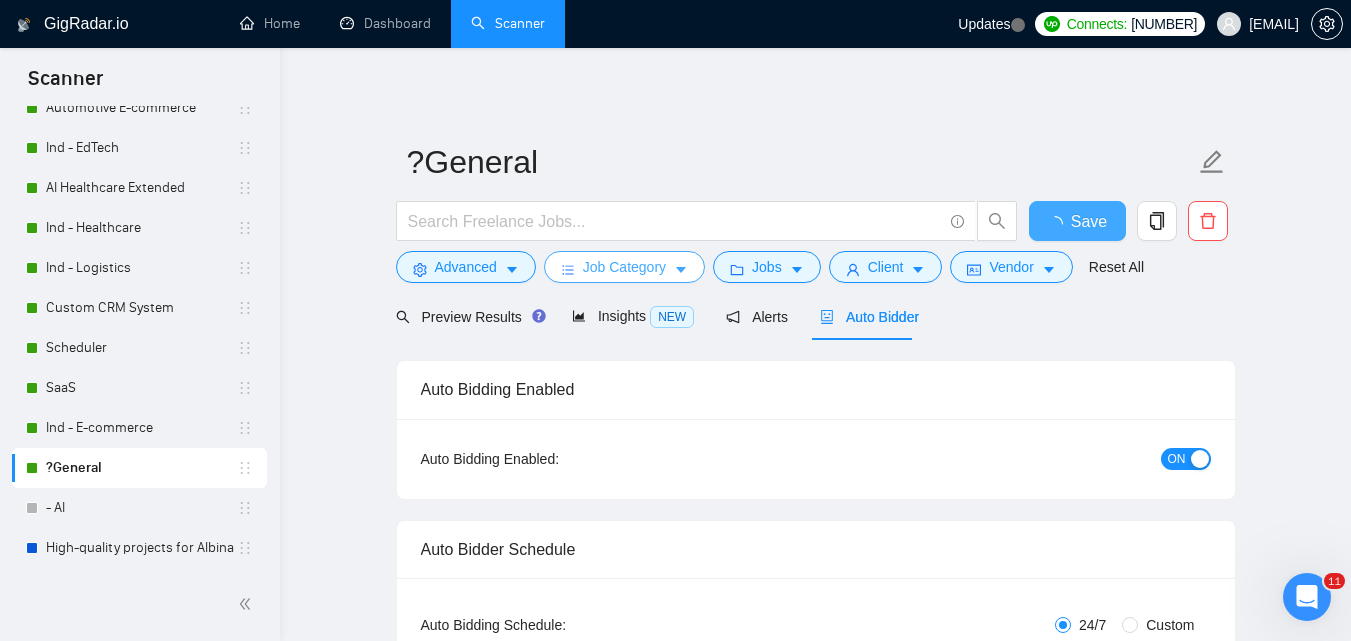 checkbox on "true" 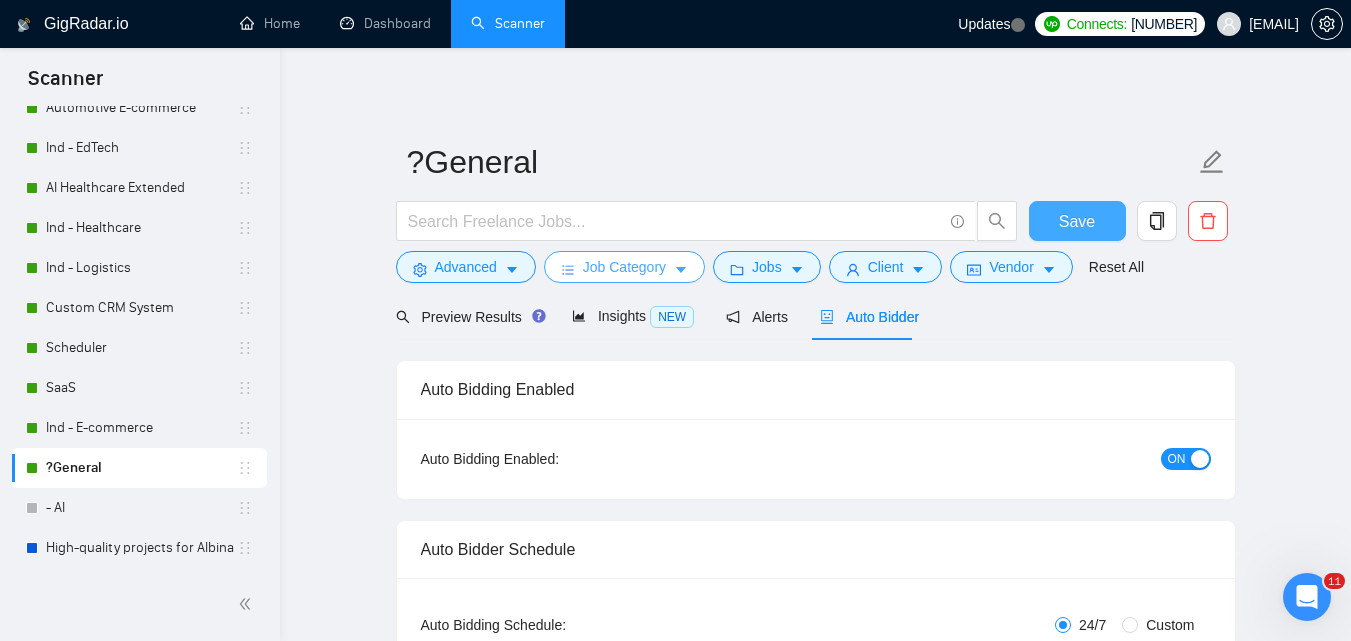 type 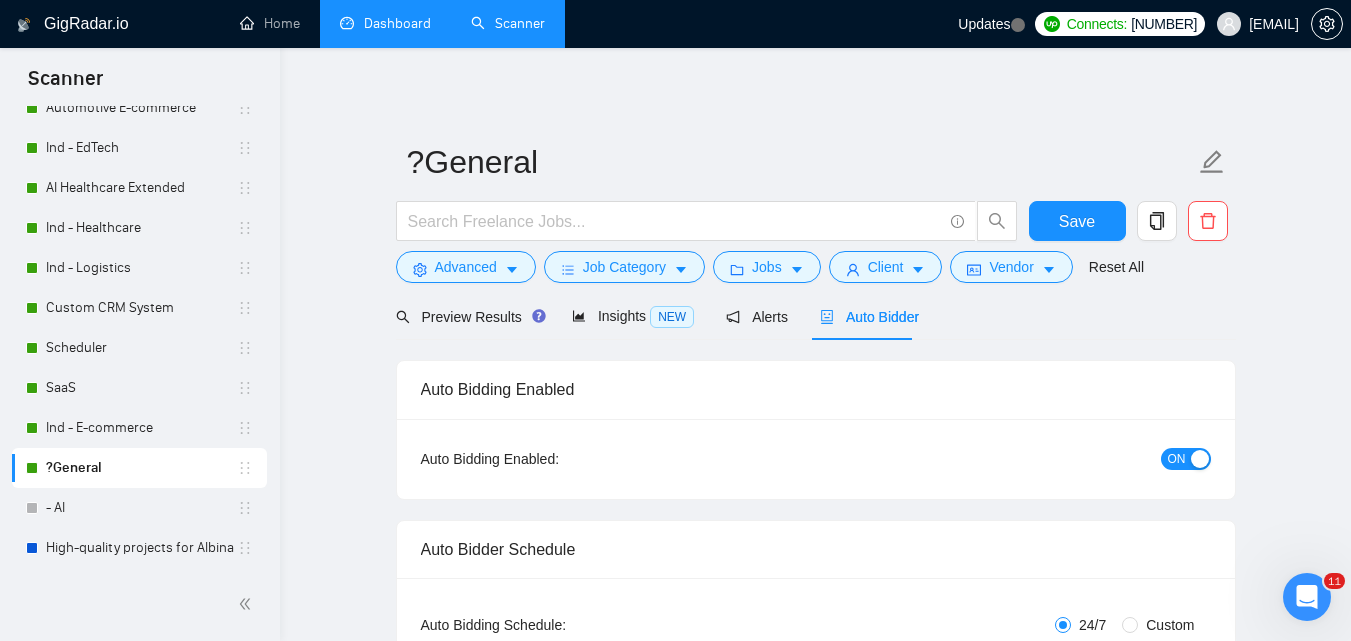 click on "Dashboard" at bounding box center [385, 23] 